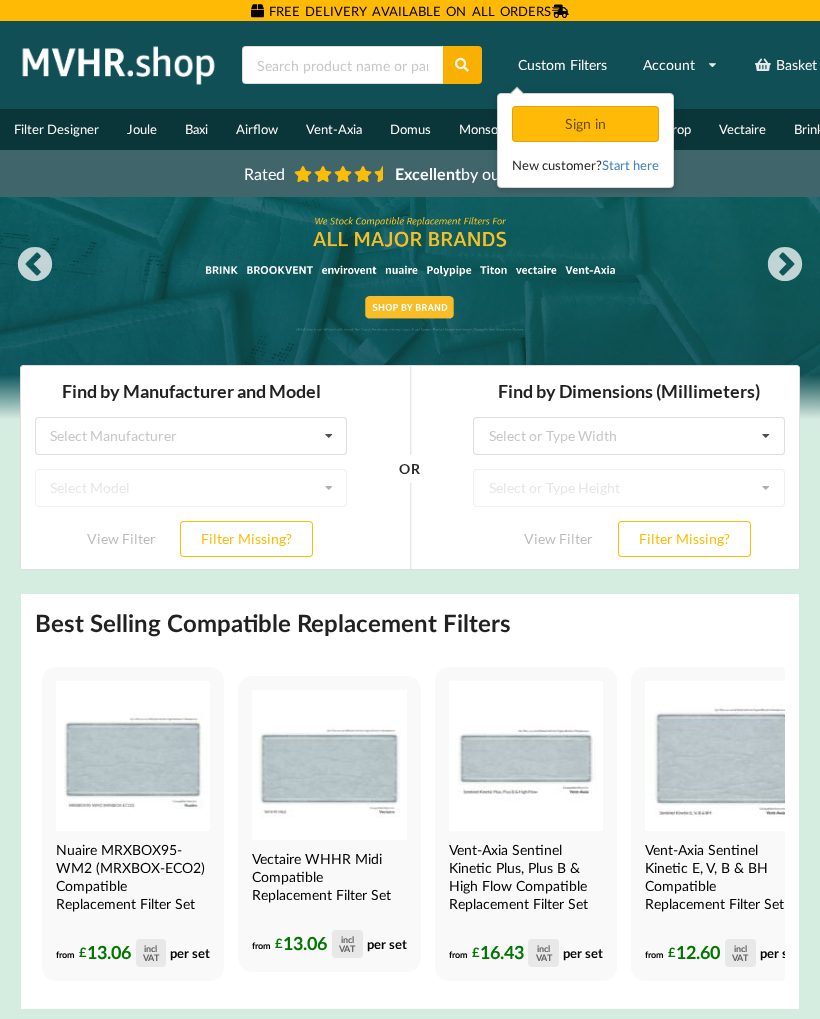 scroll, scrollTop: 0, scrollLeft: 0, axis: both 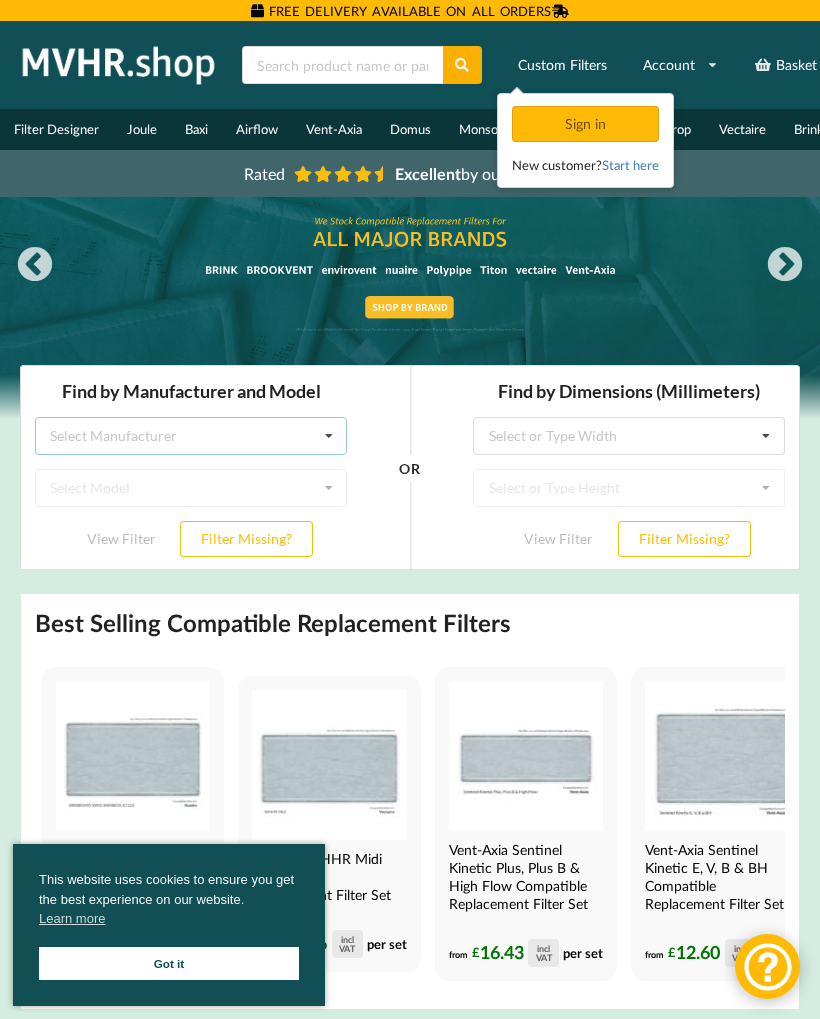 click on "Select Manufacturer Airflow Brink Brookvent Domus Envirovent Flakt Heatrae Sadia Itho Daalderop Joule Monsoon Nuaire Polypipe Titon Ubbink Vectaire Vent-Axia Vortice Xpelair" at bounding box center (191, 436) 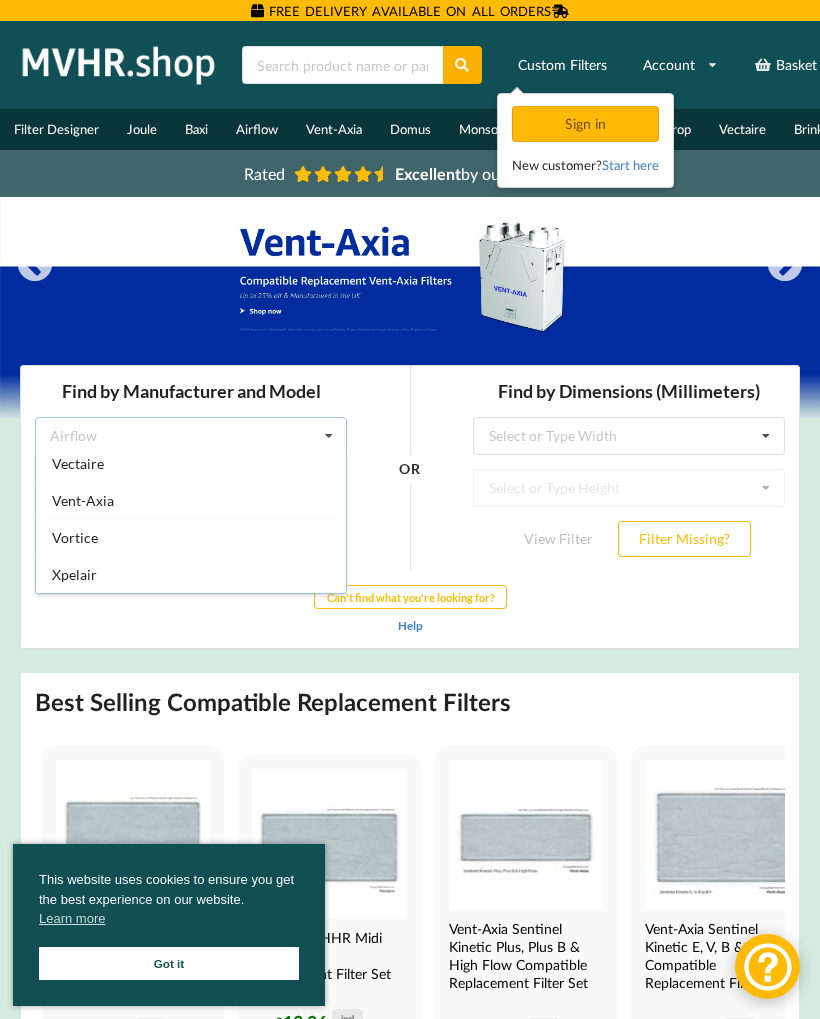 scroll, scrollTop: 527, scrollLeft: 0, axis: vertical 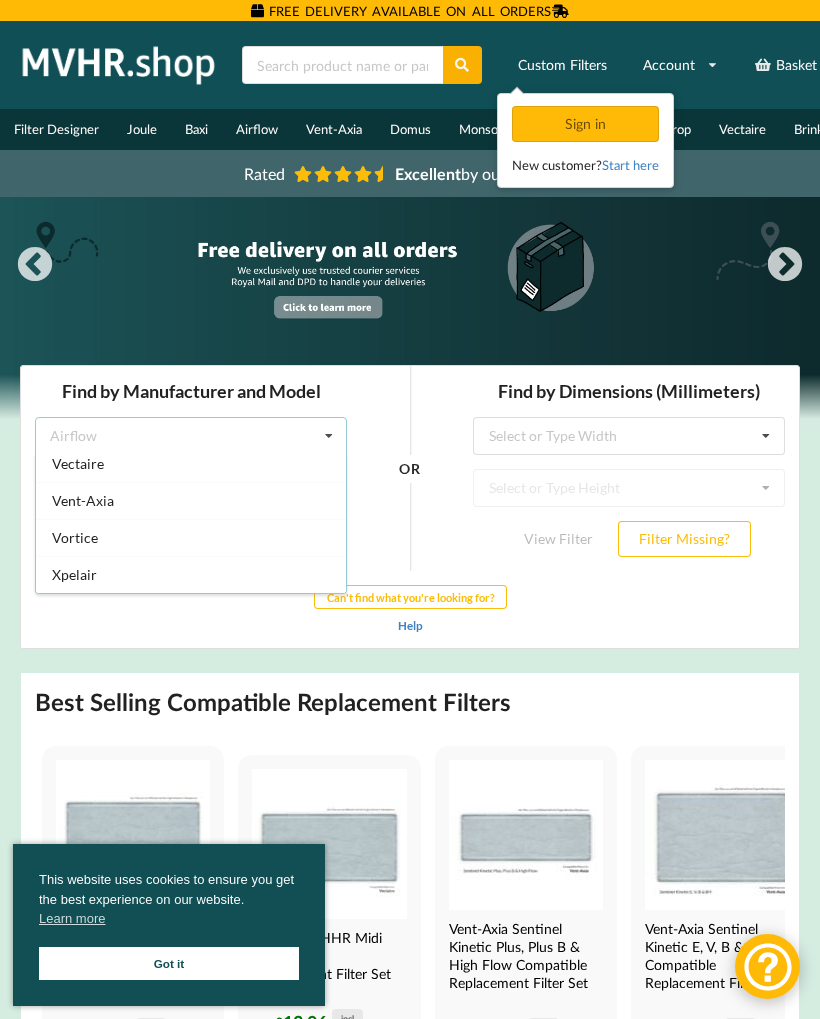 click on "Vent-Axia" at bounding box center [191, 500] 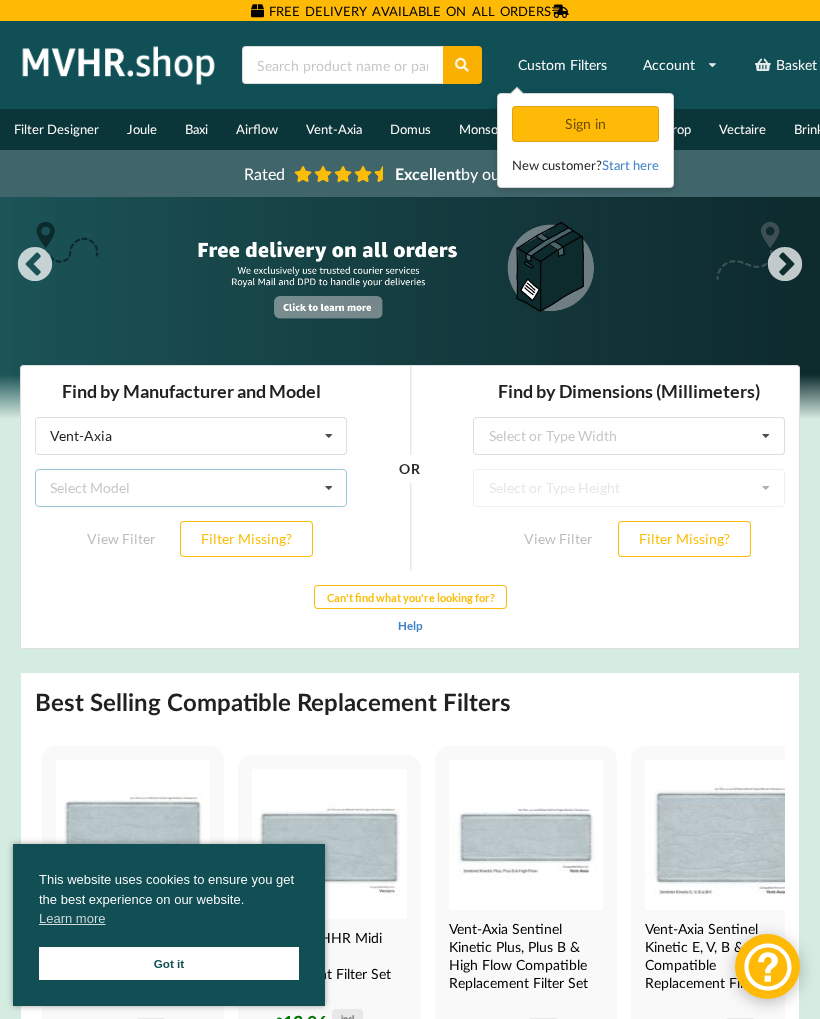 click on "Select Model Air Minder 290 Air Minder 290 Midi Air Minder 290FB Air Minder 400 Air Minder 400FB AM Plus Maxi FB AM Plus Midi F AM Plus Midi FB HR 400 HR200WJ HR200WK HR204 HR250 HRE 275 HRE 350 HRE 350B Lo Carbon Sentinel Kinetic CWH L Lo-Carbon Astra Lo-Carbon HR204 Lo-Carbon Sentinel Kinetic 230 Lo-Carbon Sentinel Kinetic Advance Lo-Carbon Sentinel Kinetic B Lo-Carbon Sentinel Kinetic BH Lo-Carbon Sentinel Kinetic Cooker Hood B Lo-Carbon Sentinel Kinetic Cooker Hood BH Lo-Carbon Sentinel Kinetic Cooker Hood E Lo-Carbon Sentinel Kinetic Cooker Hood V Lo-Carbon Sentinel Kinetic CSH L Lo-Carbon Sentinel Kinetic CSH L SELV Lo-Carbon Sentinel Kinetic CSH R Lo-Carbon Sentinel Kinetic CSH R SELV Lo-Carbon Sentinel Kinetic CWH L SELV Lo-Carbon Sentinel Kinetic CWH R Lo-Carbon Sentinel Kinetic CWH R SELV Lo-Carbon Sentinel Kinetic E Lo-Carbon Sentinel Kinetic F Lo-Carbon Sentinel Kinetic FH Lo-Carbon Sentinel Kinetic V LoWatt HR204 Sentinel Econiq S Sentinel Econiq SC Sentinel Econiq SCP LH Sentinel Econiq SCP RH" at bounding box center (191, 488) 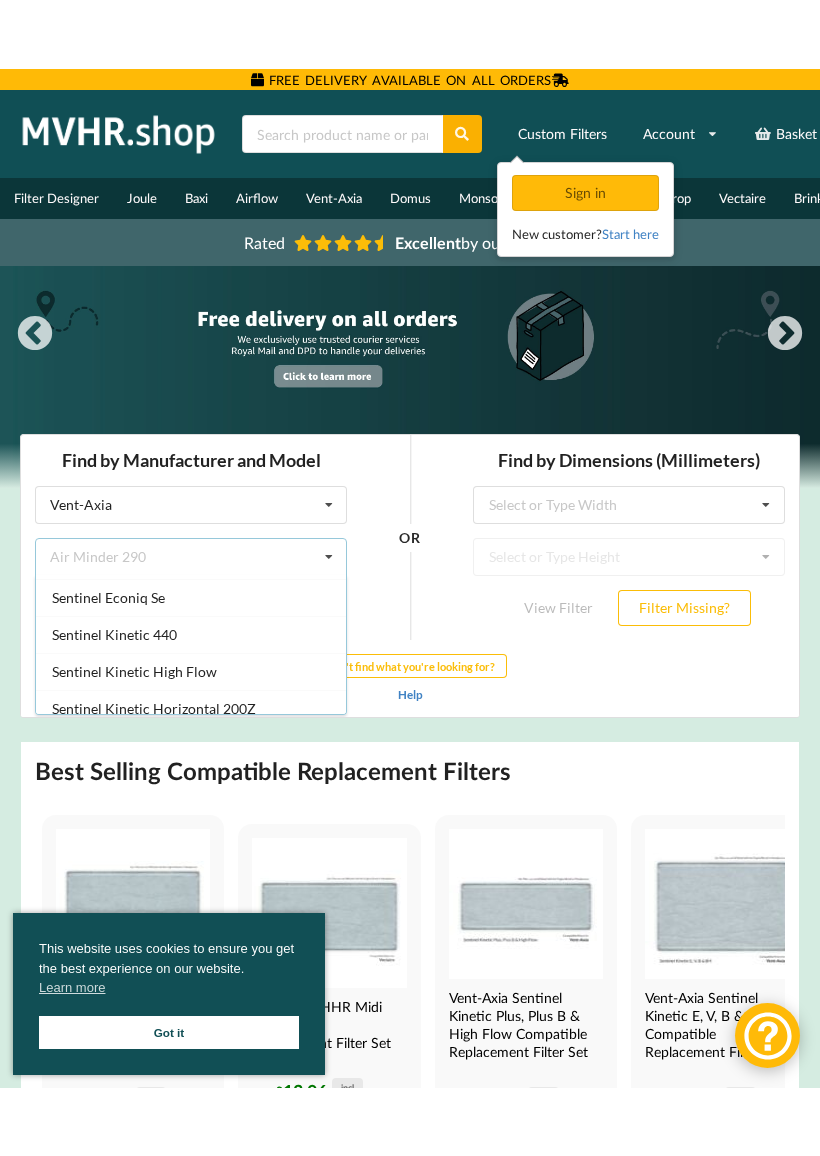 scroll, scrollTop: 1586, scrollLeft: 0, axis: vertical 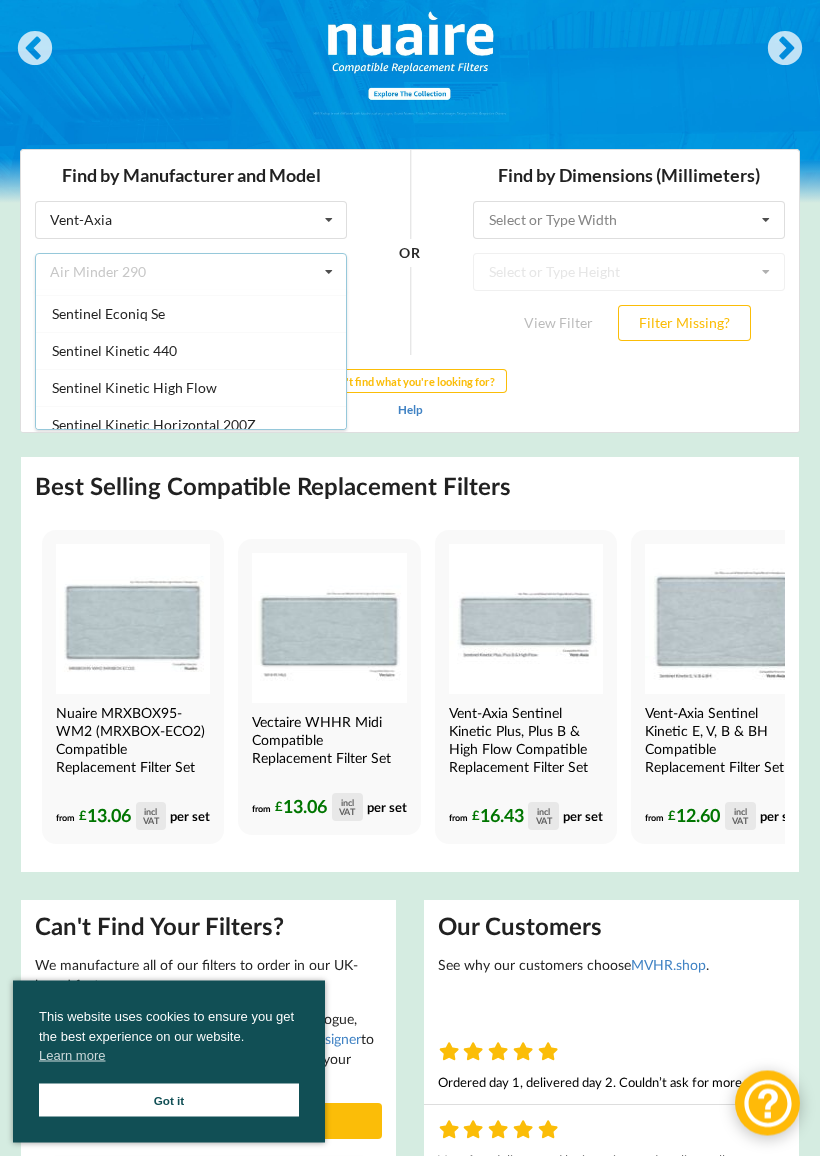 click at bounding box center (630, 220) 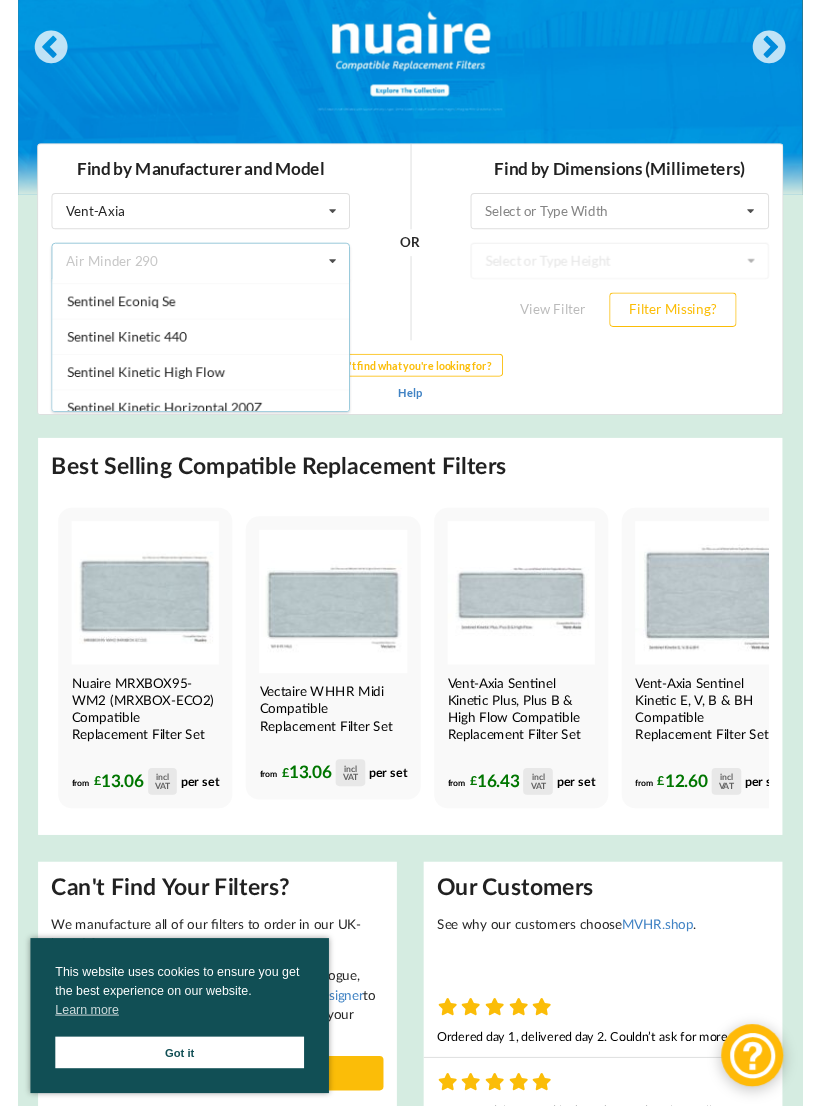 scroll, scrollTop: 215, scrollLeft: 0, axis: vertical 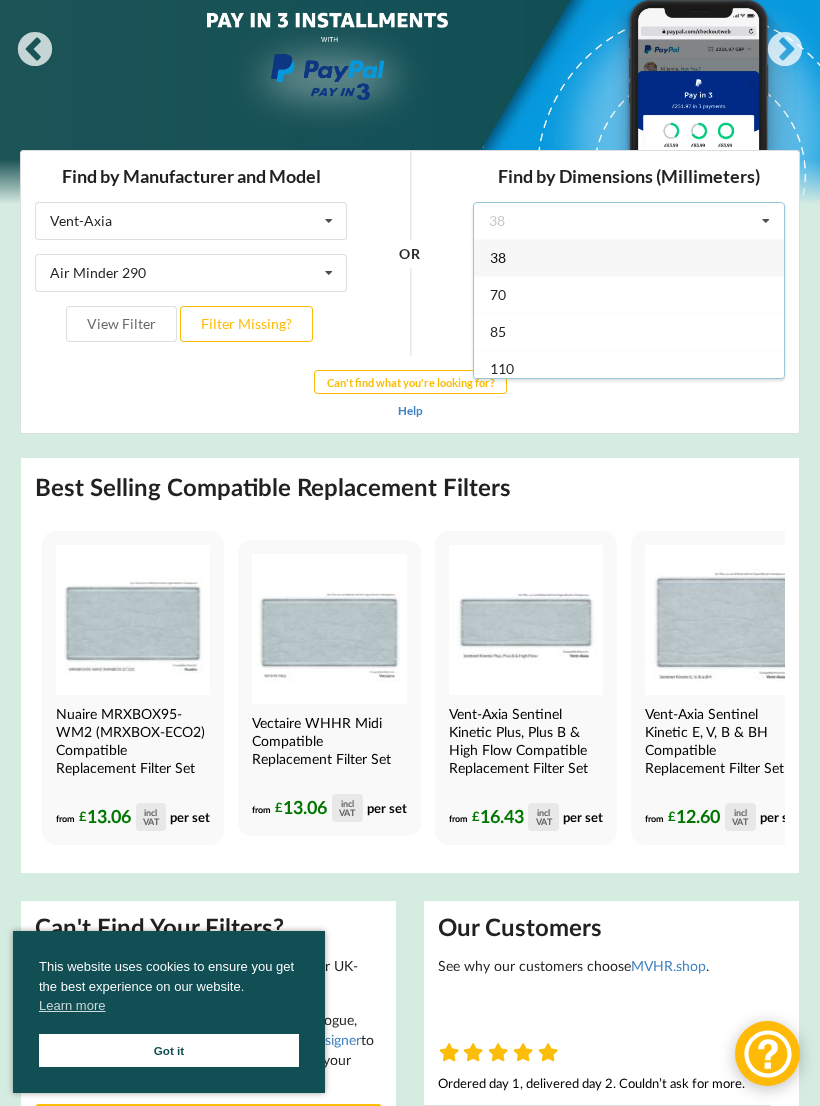 click on "Can't find what you're looking for? Help" at bounding box center (410, 395) 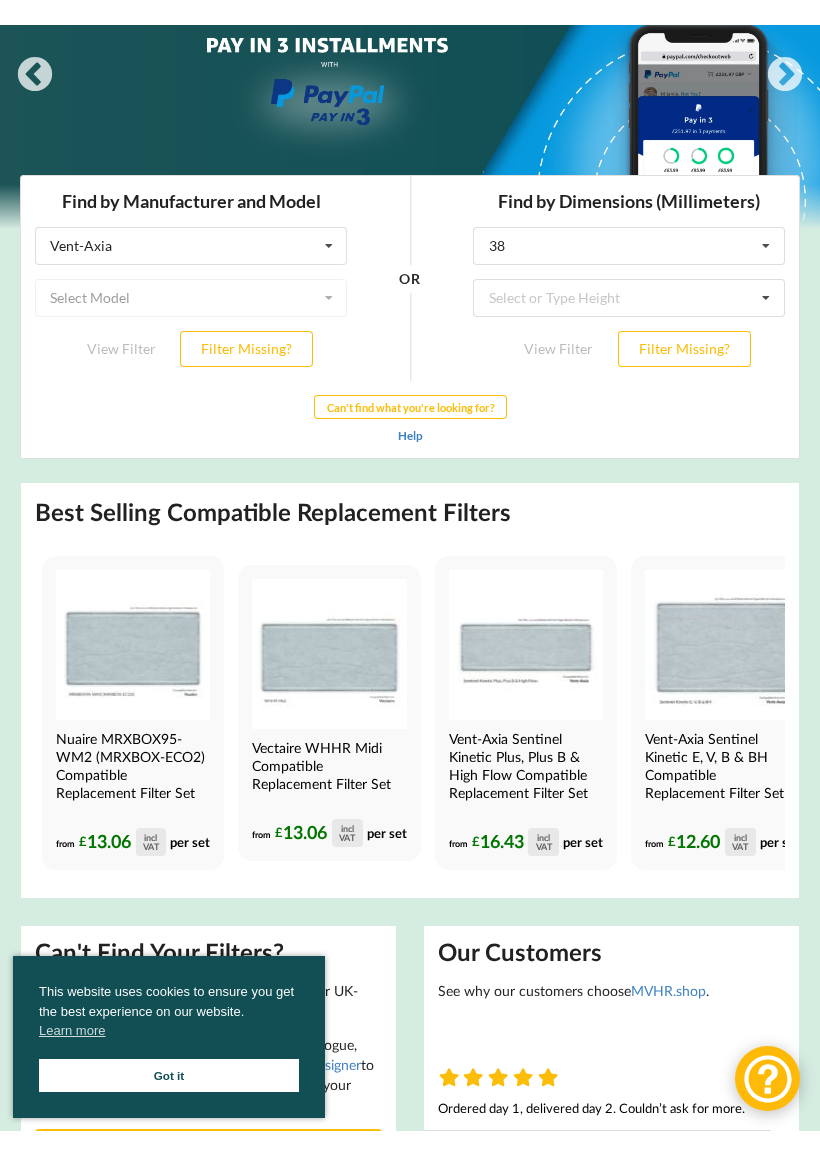 scroll, scrollTop: 216, scrollLeft: 0, axis: vertical 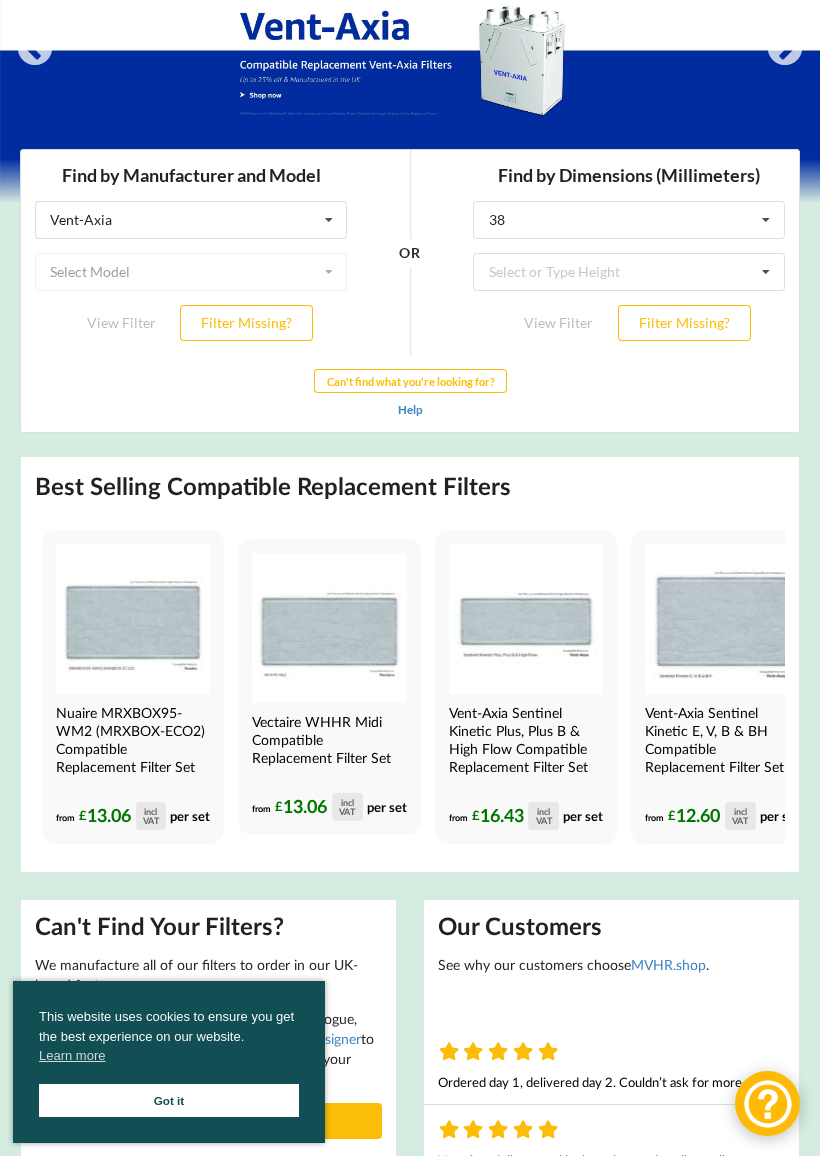 click on "Filter Missing?" at bounding box center [246, 323] 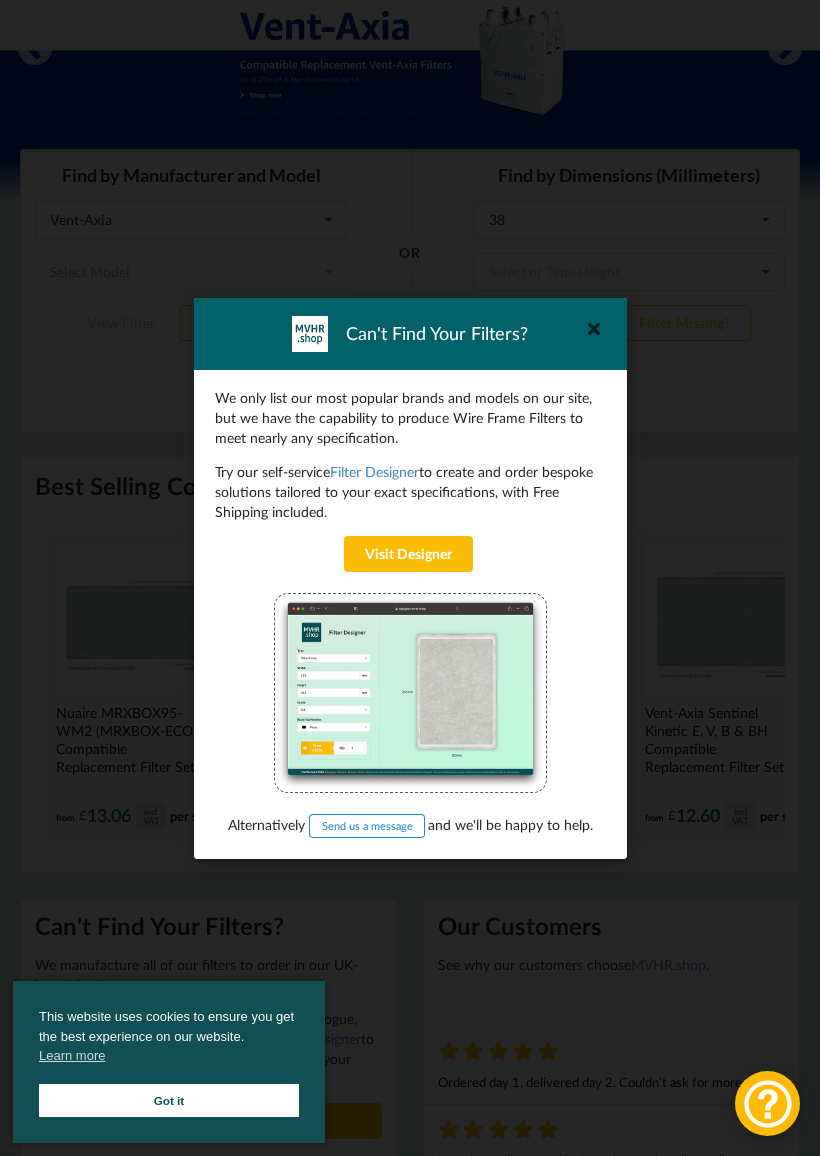 click on "Can't Find Your Filters?" at bounding box center (410, 334) 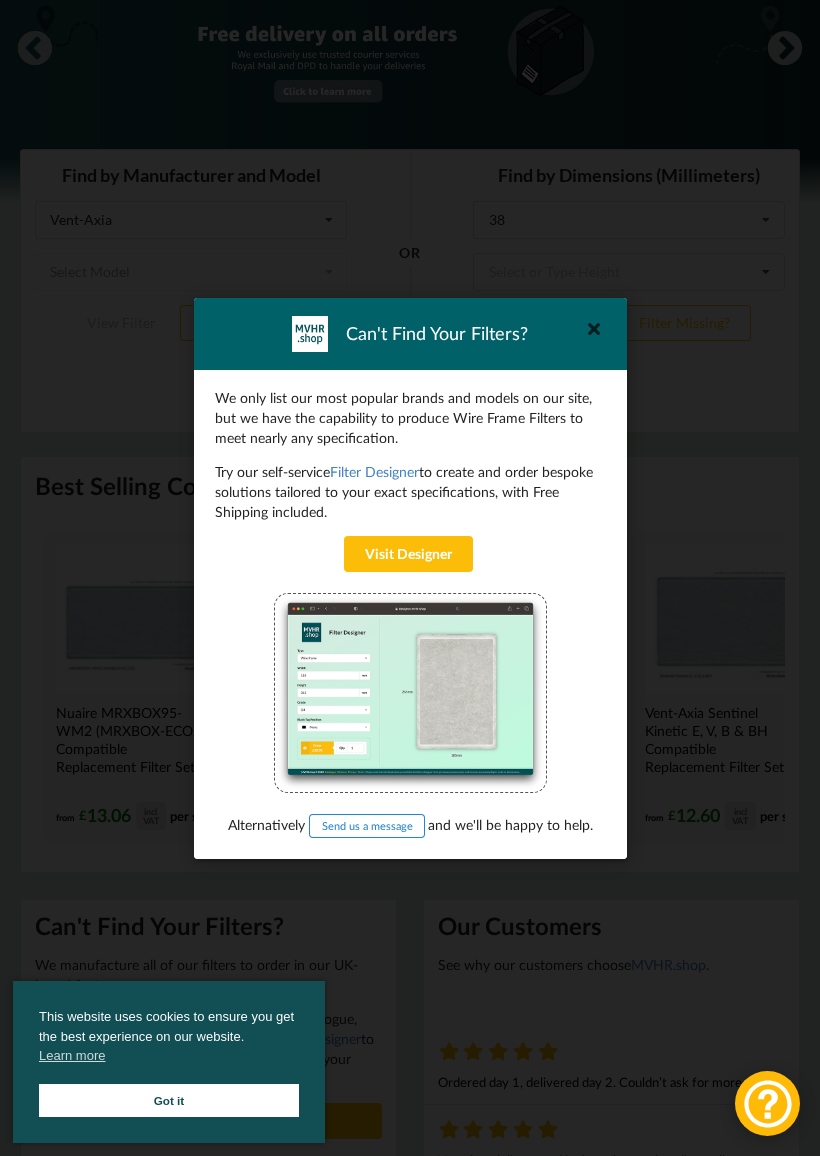 click at bounding box center (593, 328) 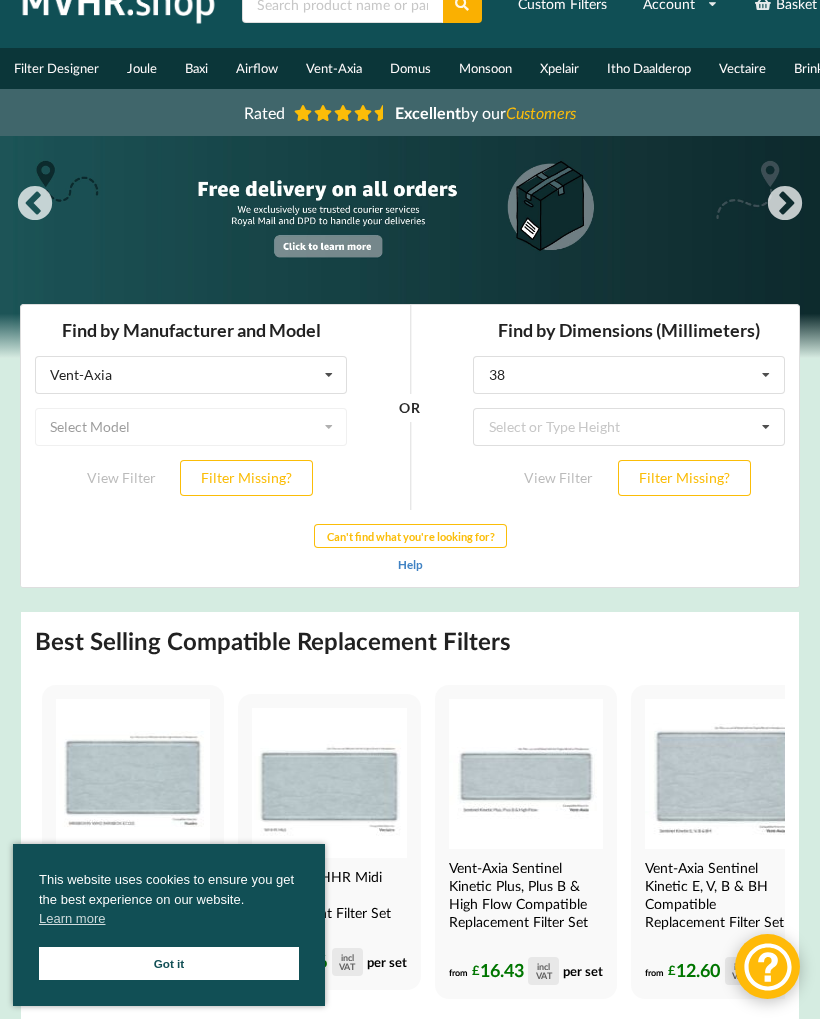scroll, scrollTop: 59, scrollLeft: 0, axis: vertical 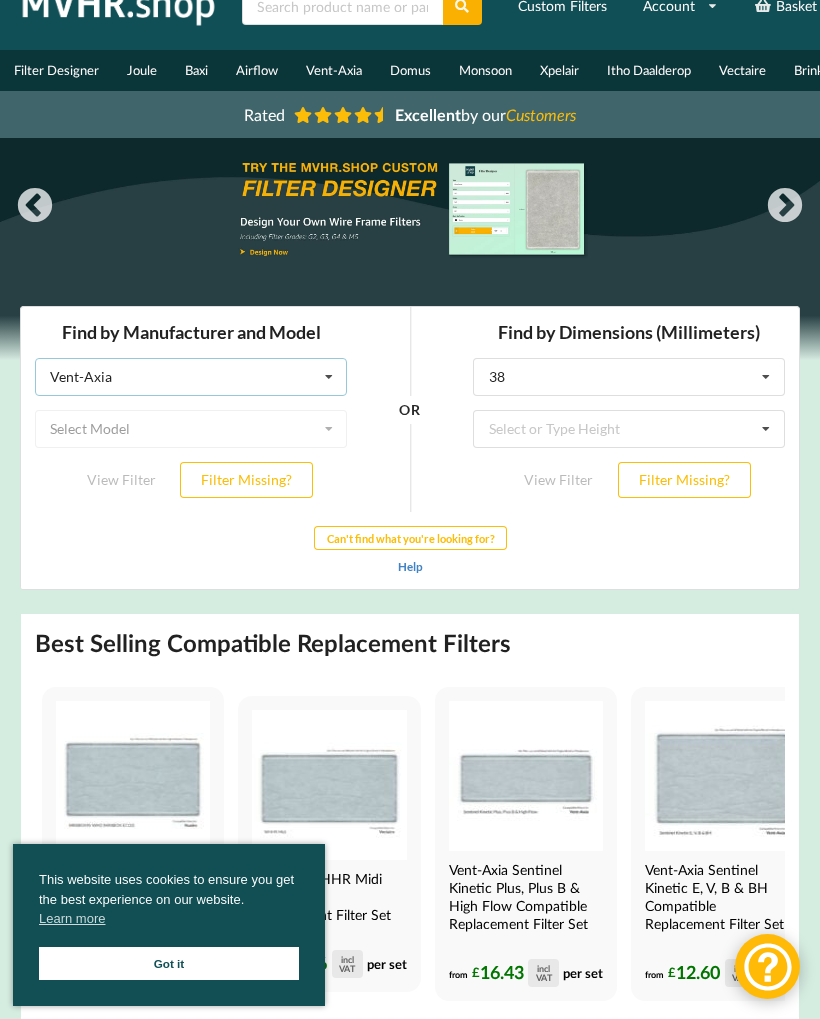 click on "Vent-Axia Airflow Brink Brookvent Domus Envirovent Flakt Heatrae Sadia Itho Daalderop Joule Monsoon Nuaire Polypipe Titon Ubbink Vectaire Vent-Axia Vortice Xpelair" at bounding box center (191, 377) 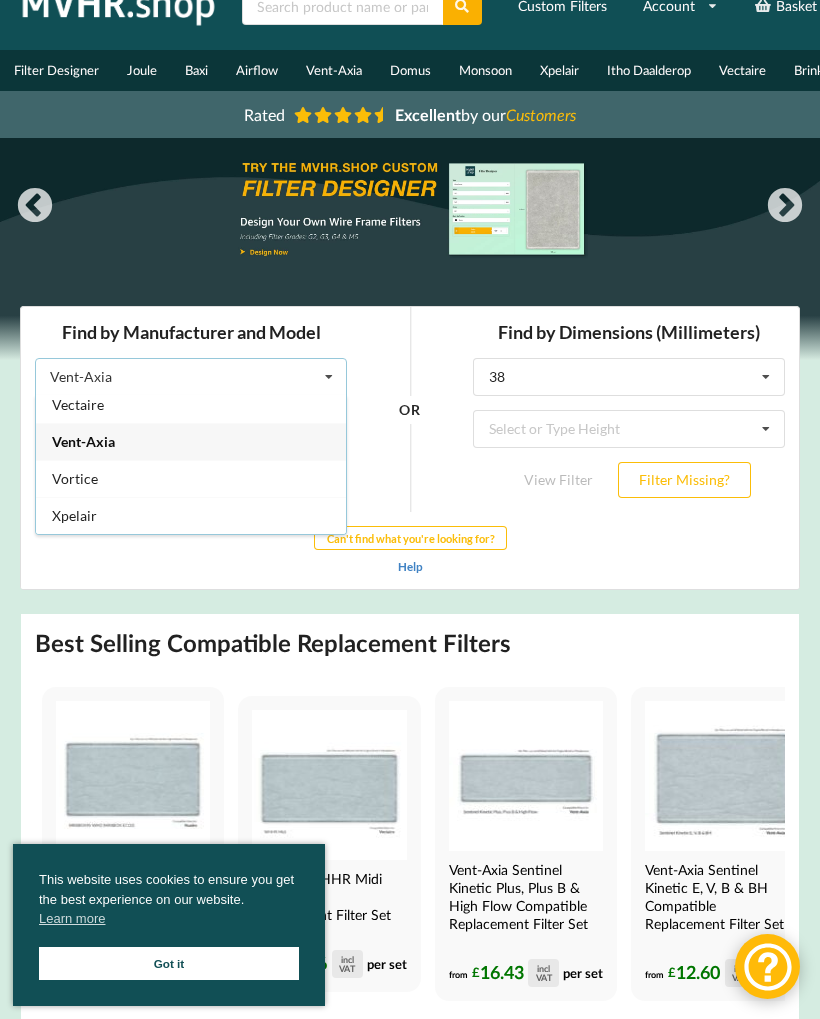 click on "Vent-Axia" at bounding box center [191, 441] 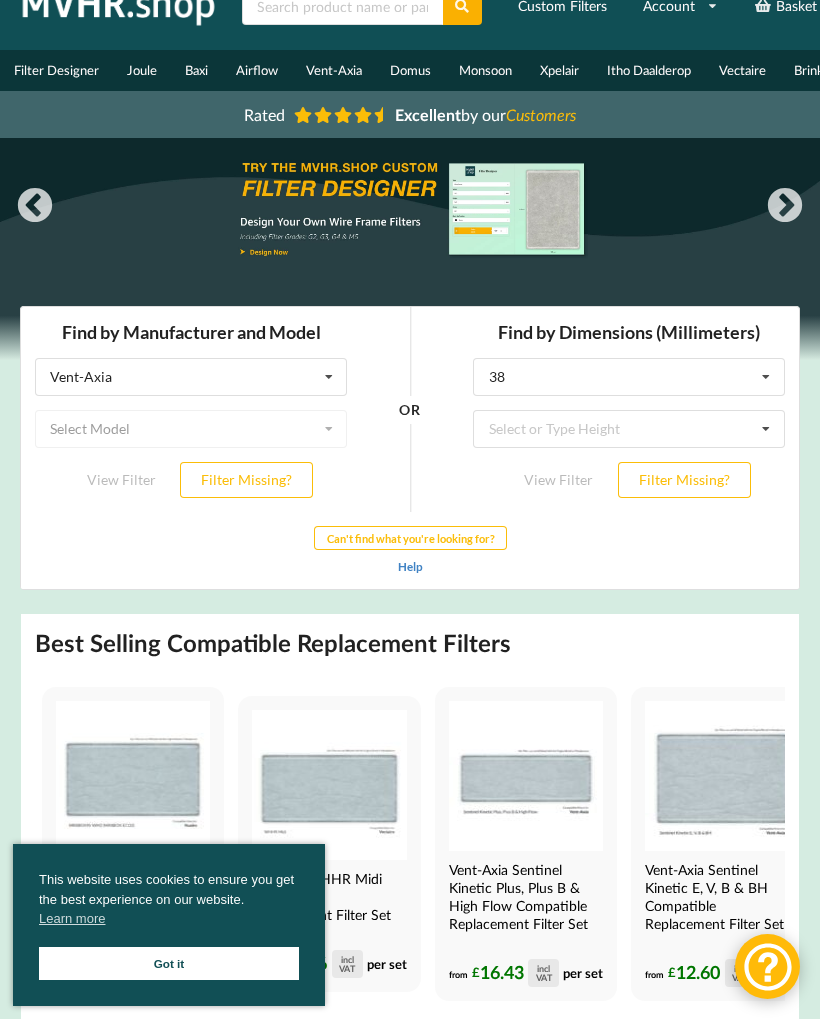 click on "Select Model" at bounding box center [191, 429] 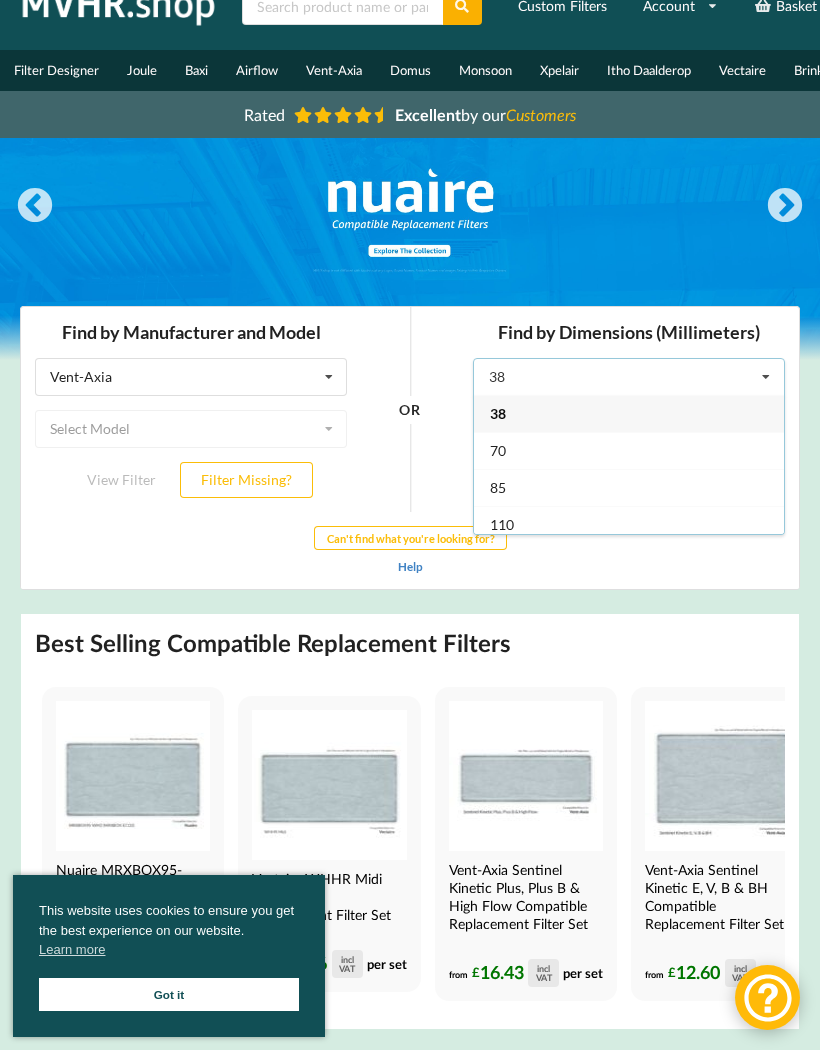 click on "Select Model" at bounding box center [191, 429] 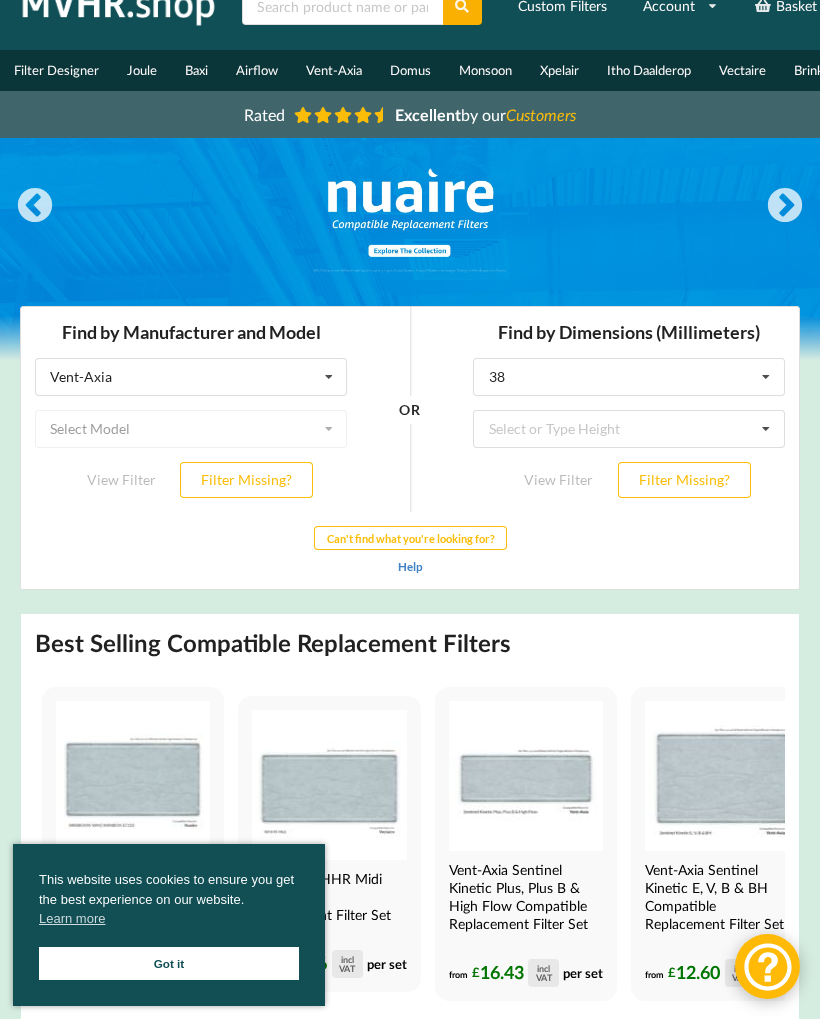 click on "Can't find what you're looking for?" at bounding box center [411, 538] 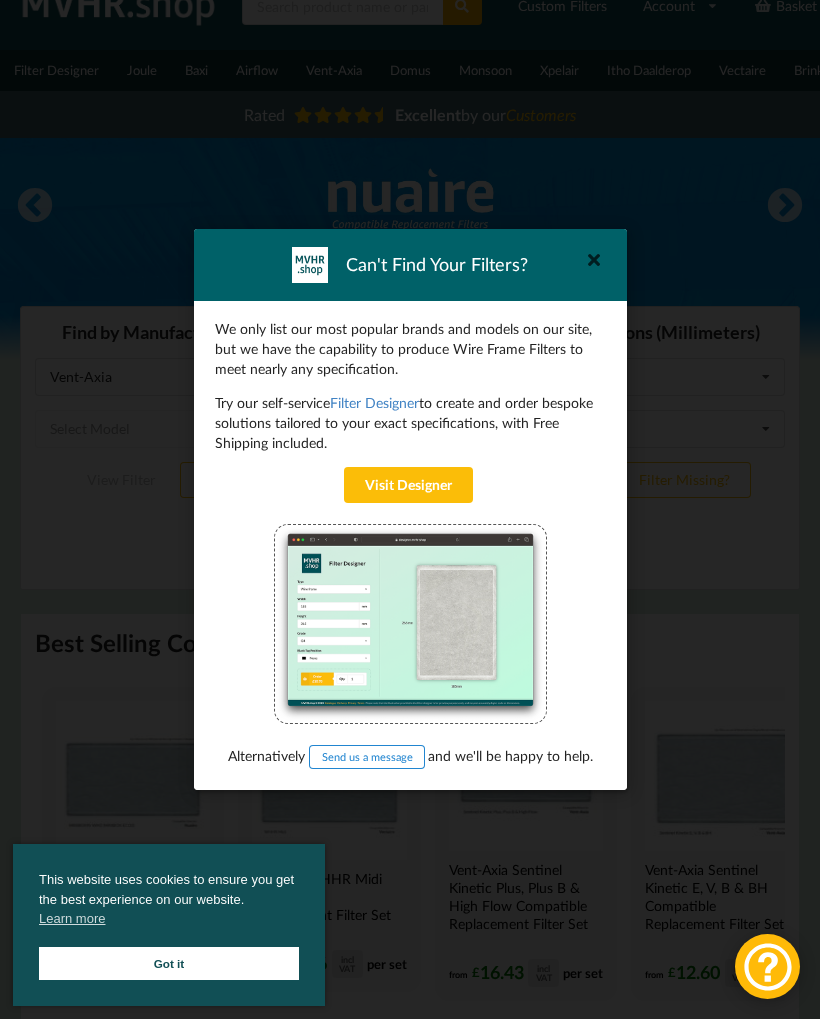 click at bounding box center (593, 260) 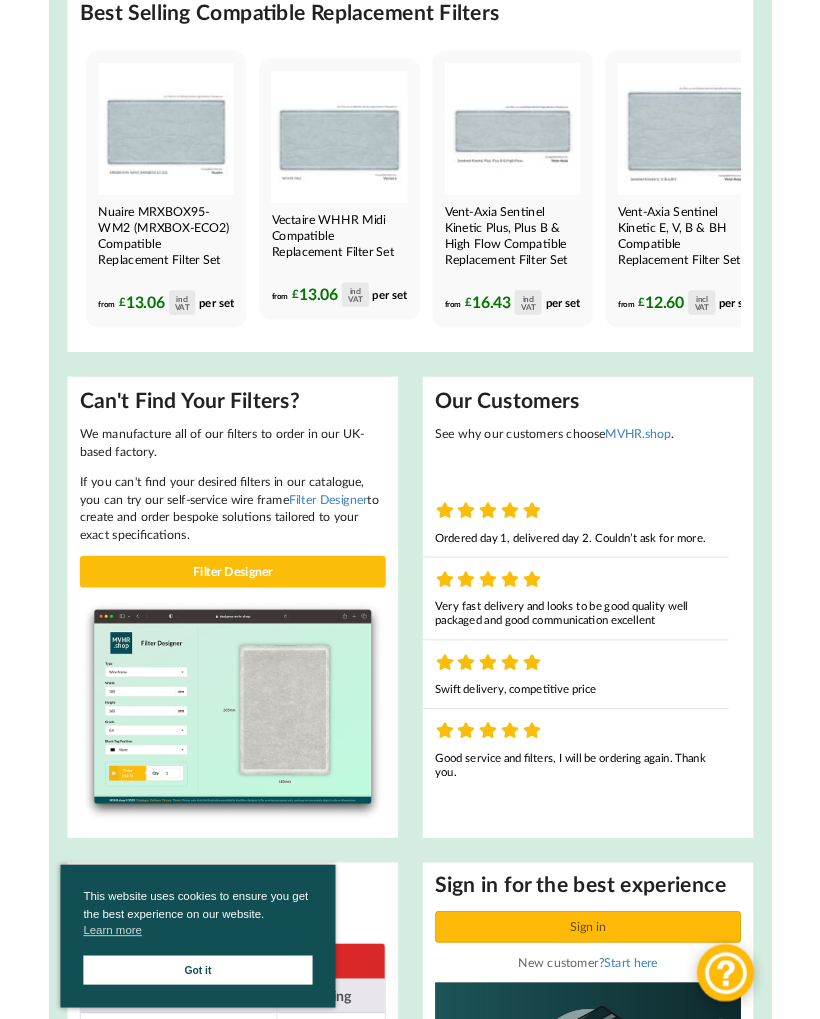 scroll, scrollTop: 745, scrollLeft: 0, axis: vertical 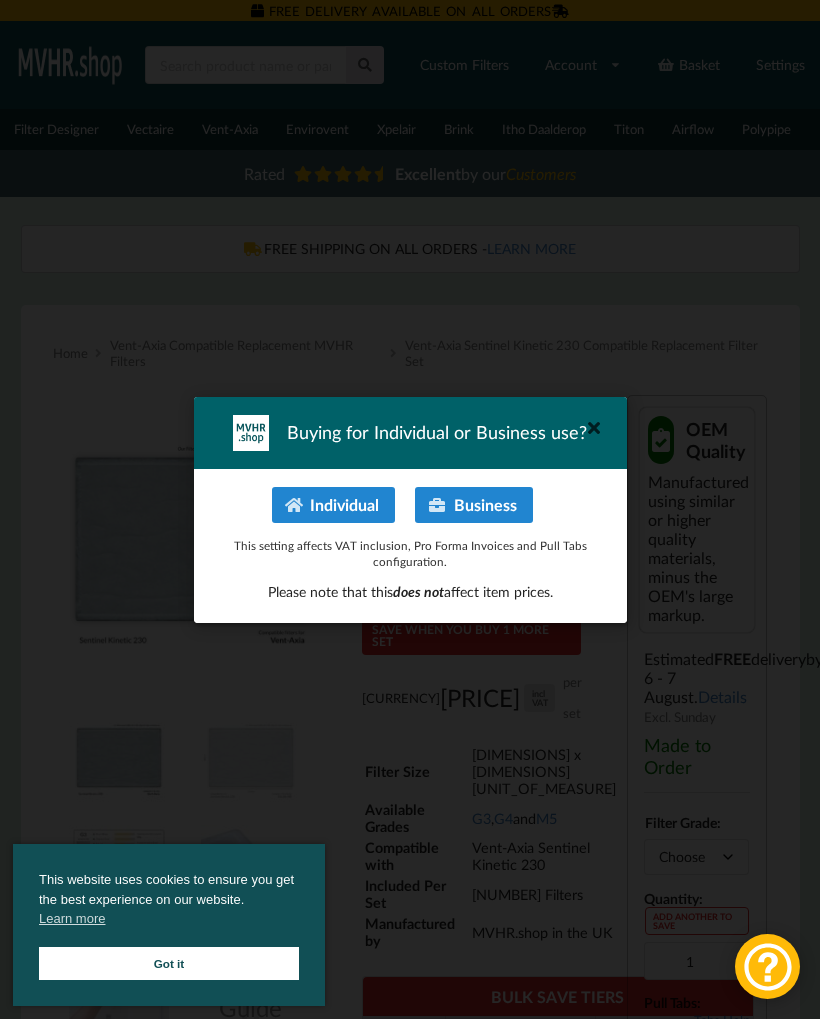 click on "Individual" at bounding box center [333, 505] 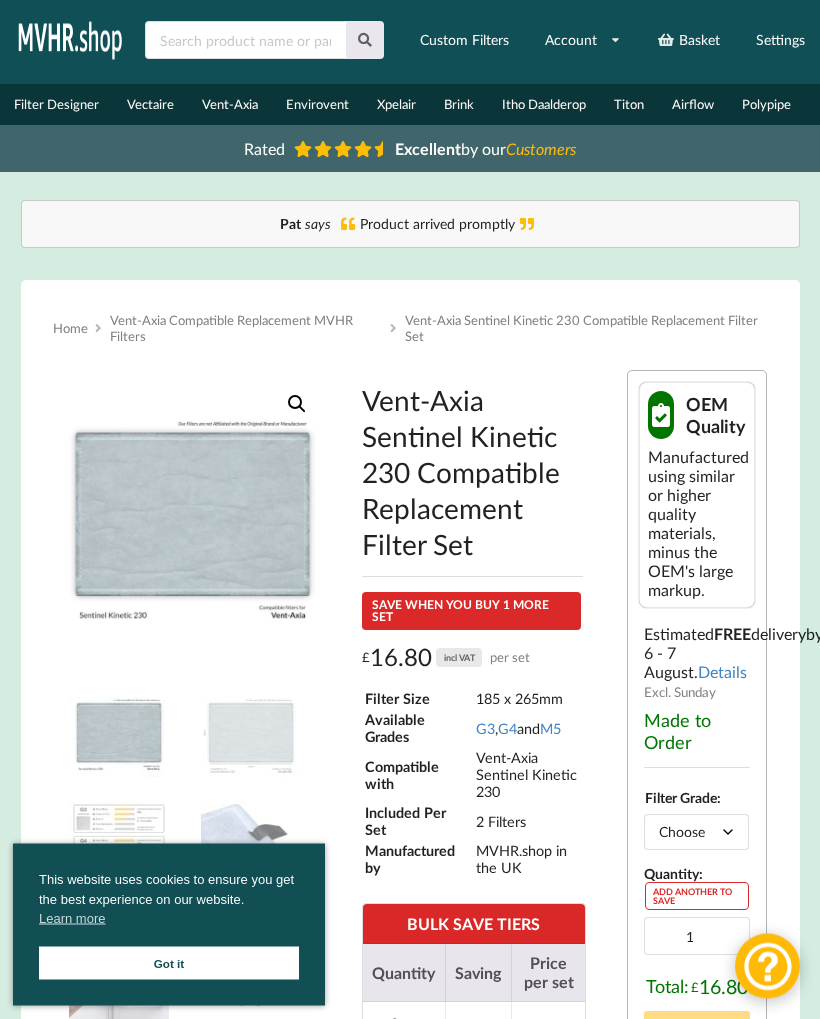 scroll, scrollTop: 0, scrollLeft: 0, axis: both 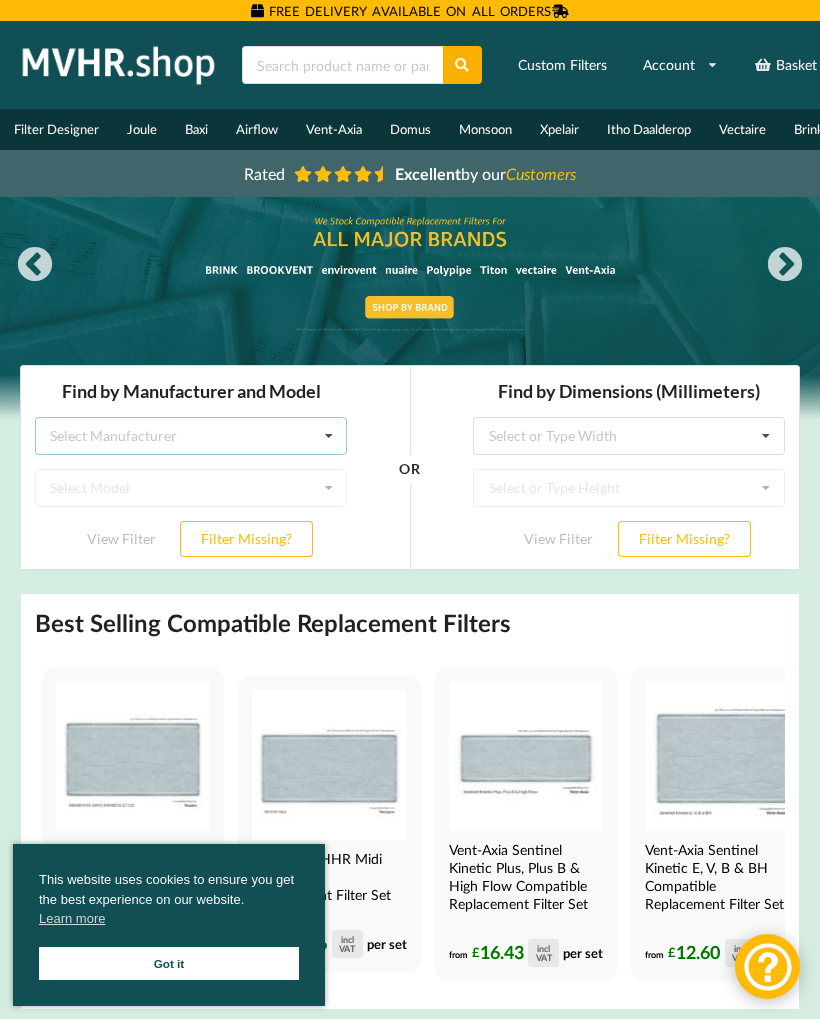 click on "Select Manufacturer Airflow Brink Brookvent Domus Envirovent Flakt Heatrae Sadia Itho Daalderop Joule Monsoon Nuaire Polypipe Titon Ubbink Vectaire Vent-Axia Vortice Xpelair" at bounding box center [191, 436] 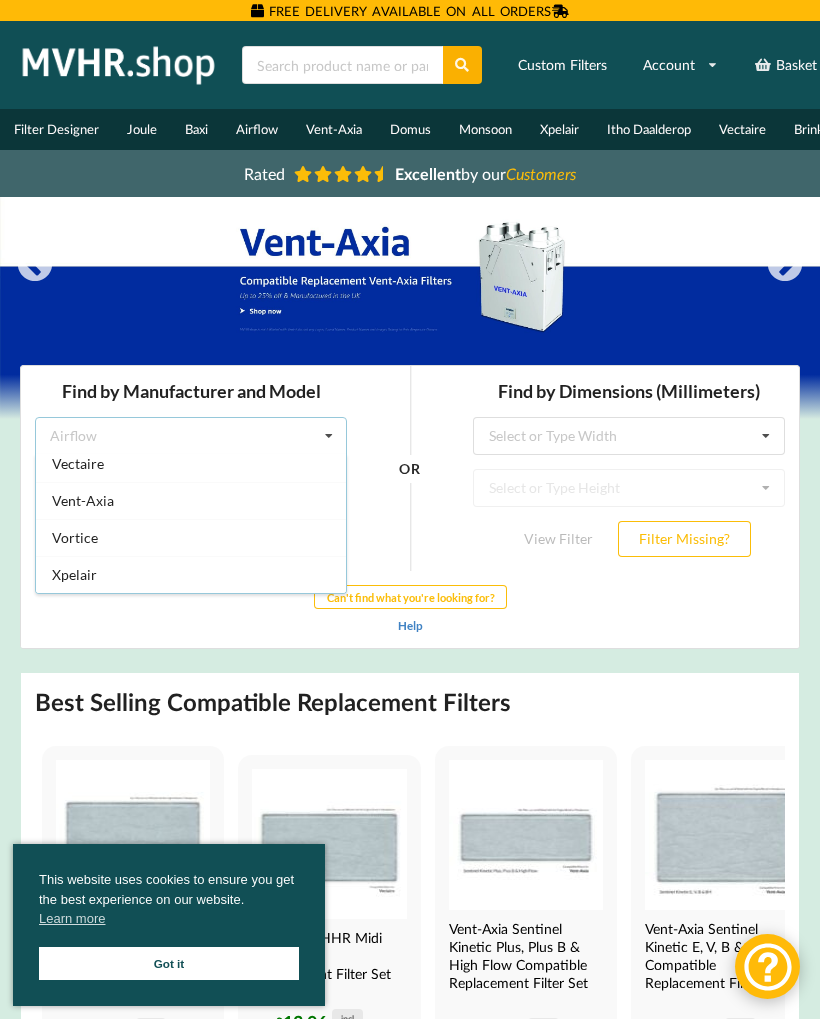 scroll, scrollTop: 527, scrollLeft: 0, axis: vertical 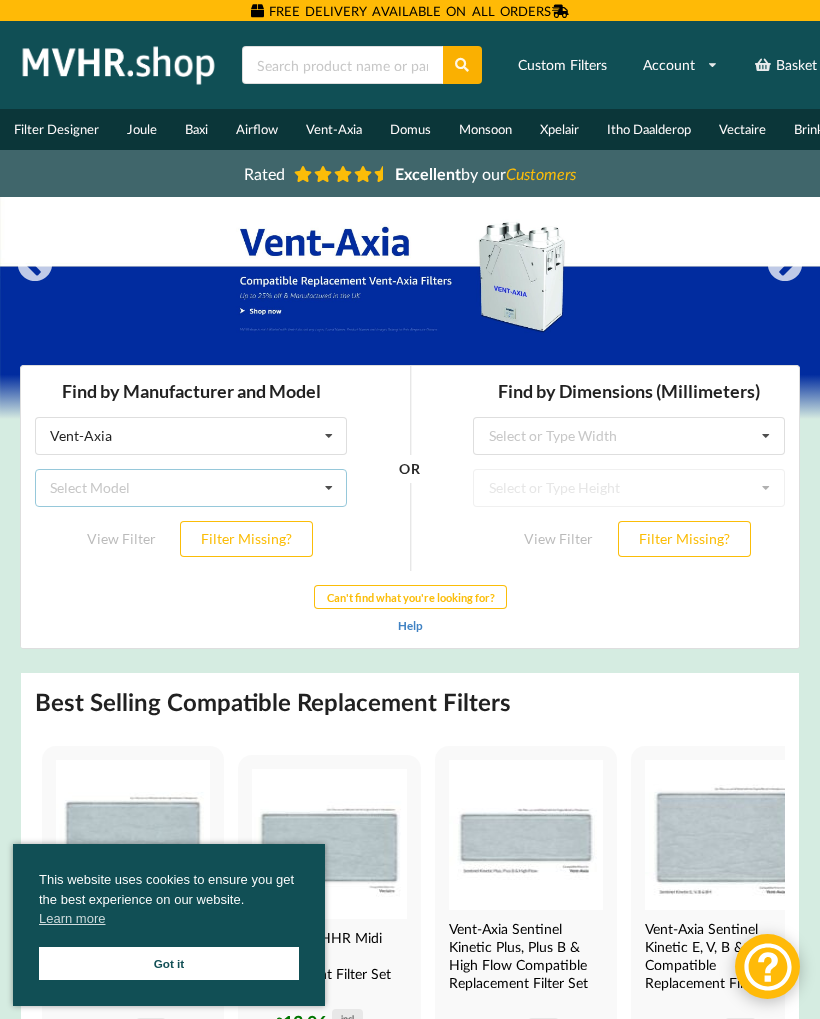 click at bounding box center [329, 488] 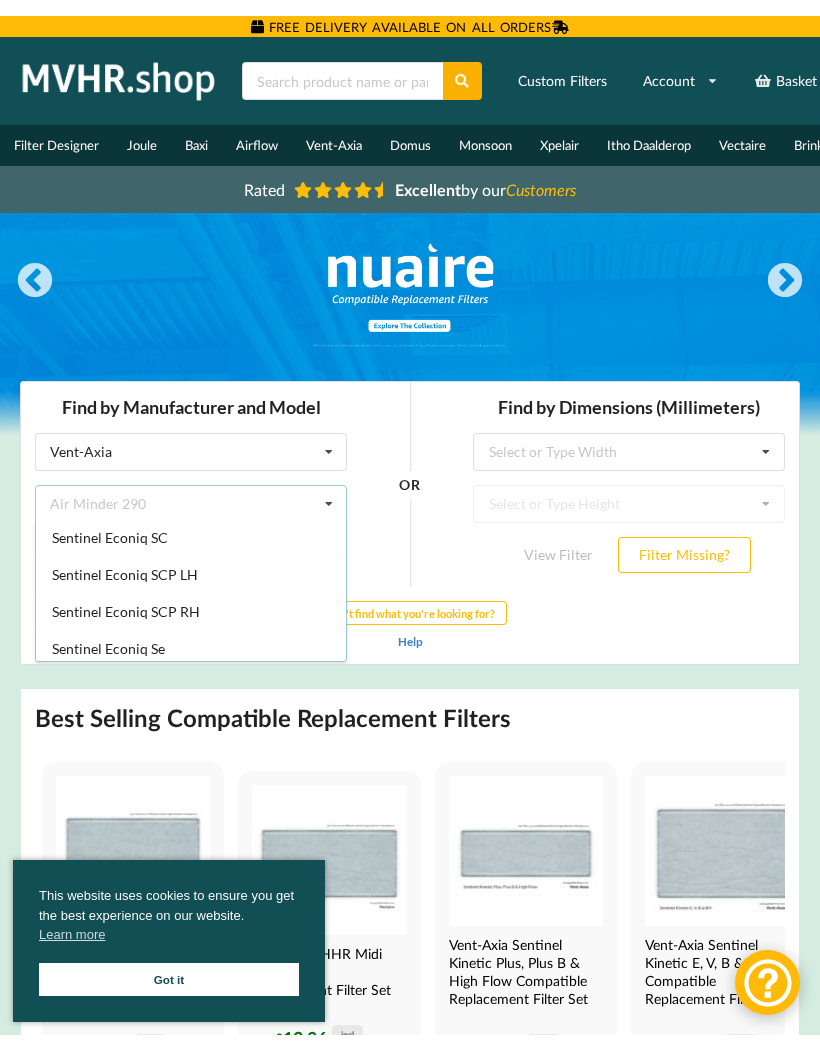 scroll, scrollTop: 1468, scrollLeft: 0, axis: vertical 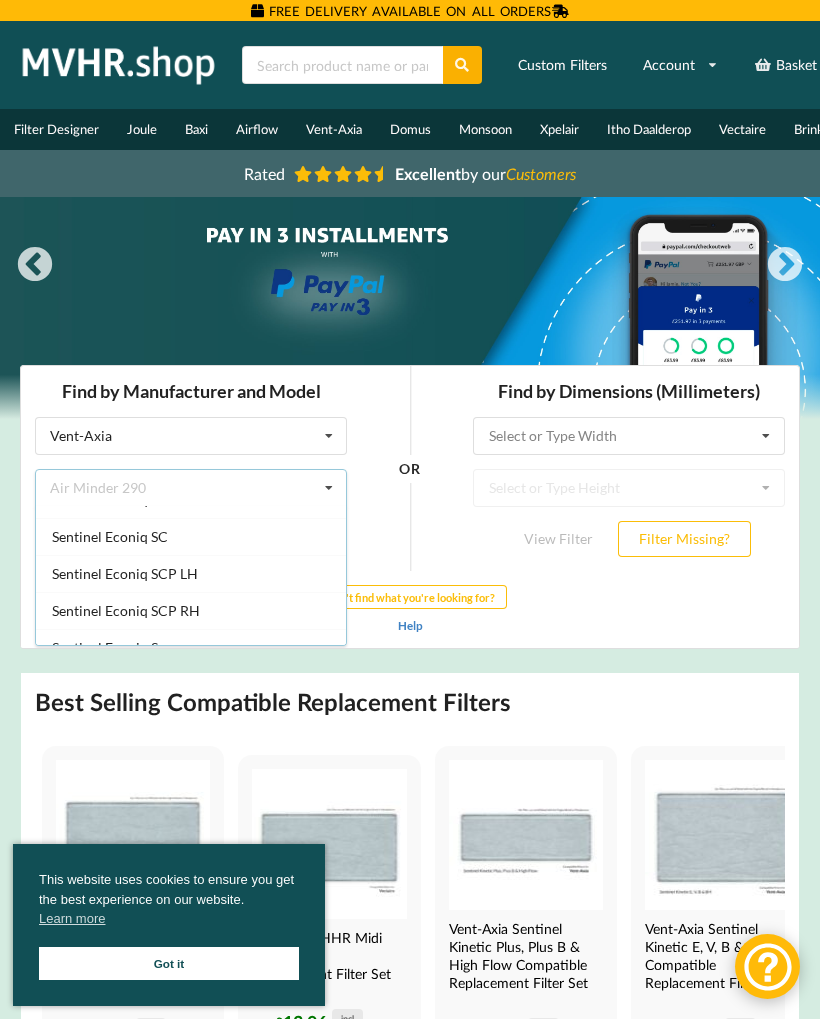 click at bounding box center [630, 436] 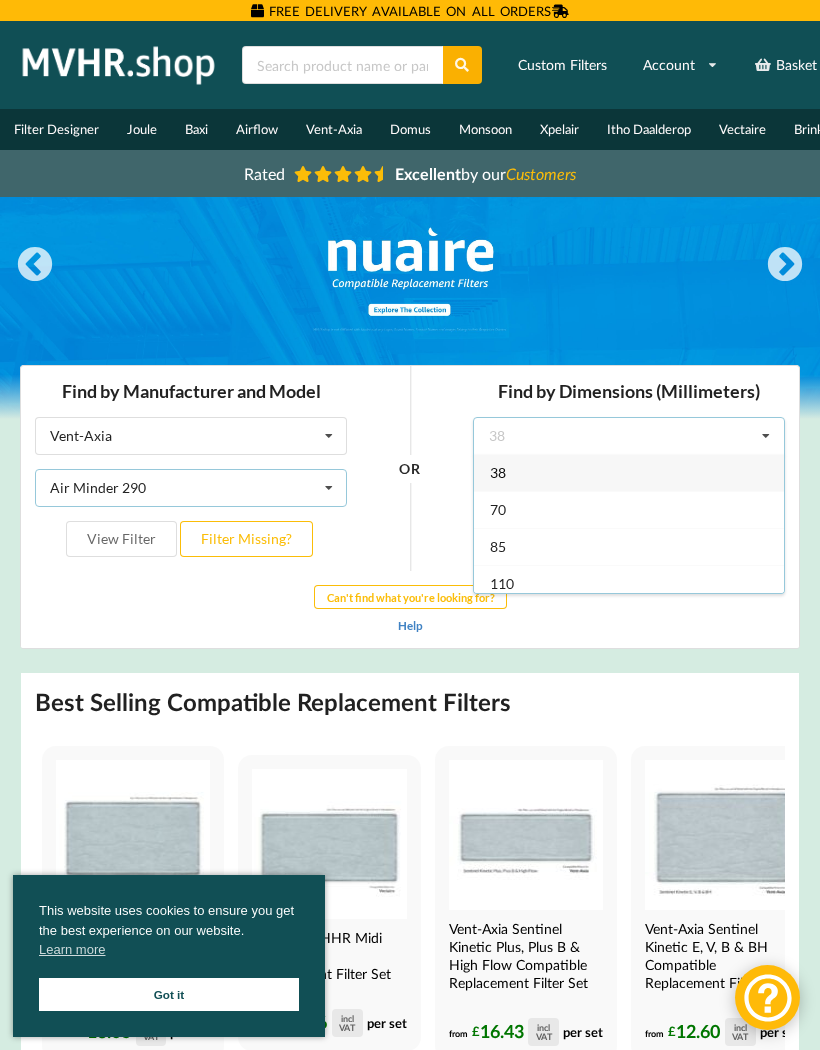 click on "Air Minder 290 Air Minder 290 Air Minder 290 Midi Air Minder 290FB Air Minder 400 Air Minder 400FB AM Plus Maxi FB AM Plus Midi F AM Plus Midi FB HR 400 HR200WJ HR200WK HR204 HR250 HRE 275 HRE 350 HRE 350B Lo Carbon Sentinel Kinetic CWH L Lo-Carbon Astra Lo-Carbon HR204 Lo-Carbon Sentinel Kinetic 230 Lo-Carbon Sentinel Kinetic Advance Lo-Carbon Sentinel Kinetic B Lo-Carbon Sentinel Kinetic BH Lo-Carbon Sentinel Kinetic Cooker Hood B Lo-Carbon Sentinel Kinetic Cooker Hood BH Lo-Carbon Sentinel Kinetic Cooker Hood E Lo-Carbon Sentinel Kinetic Cooker Hood V Lo-Carbon Sentinel Kinetic CSH L Lo-Carbon Sentinel Kinetic CSH L SELV Lo-Carbon Sentinel Kinetic CSH R Lo-Carbon Sentinel Kinetic CSH R SELV Lo-Carbon Sentinel Kinetic CWH L SELV Lo-Carbon Sentinel Kinetic CWH R Lo-Carbon Sentinel Kinetic CWH R SELV Lo-Carbon Sentinel Kinetic E Lo-Carbon Sentinel Kinetic F Lo-Carbon Sentinel Kinetic FH Lo-Carbon Sentinel Kinetic V LoWatt HR204 Sentinel Econiq S Sentinel Econiq SC Sentinel Econiq SCP LH Sentinel Econiq SCP RH" at bounding box center [191, 488] 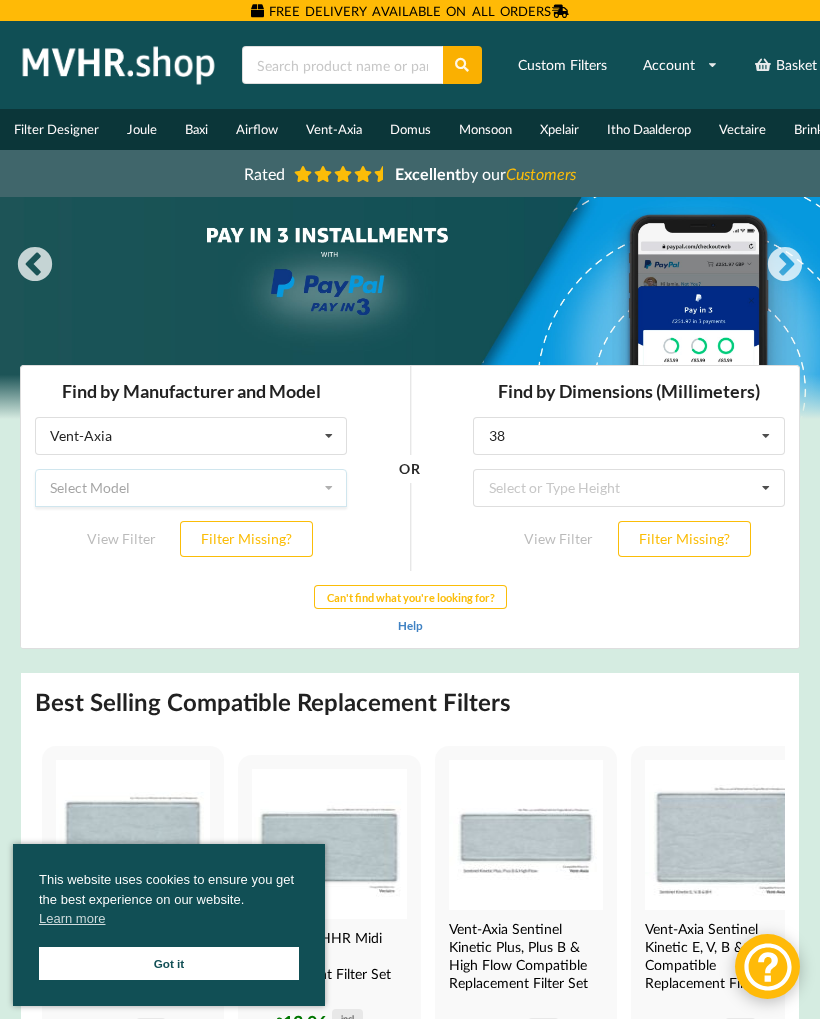 click at bounding box center [630, 436] 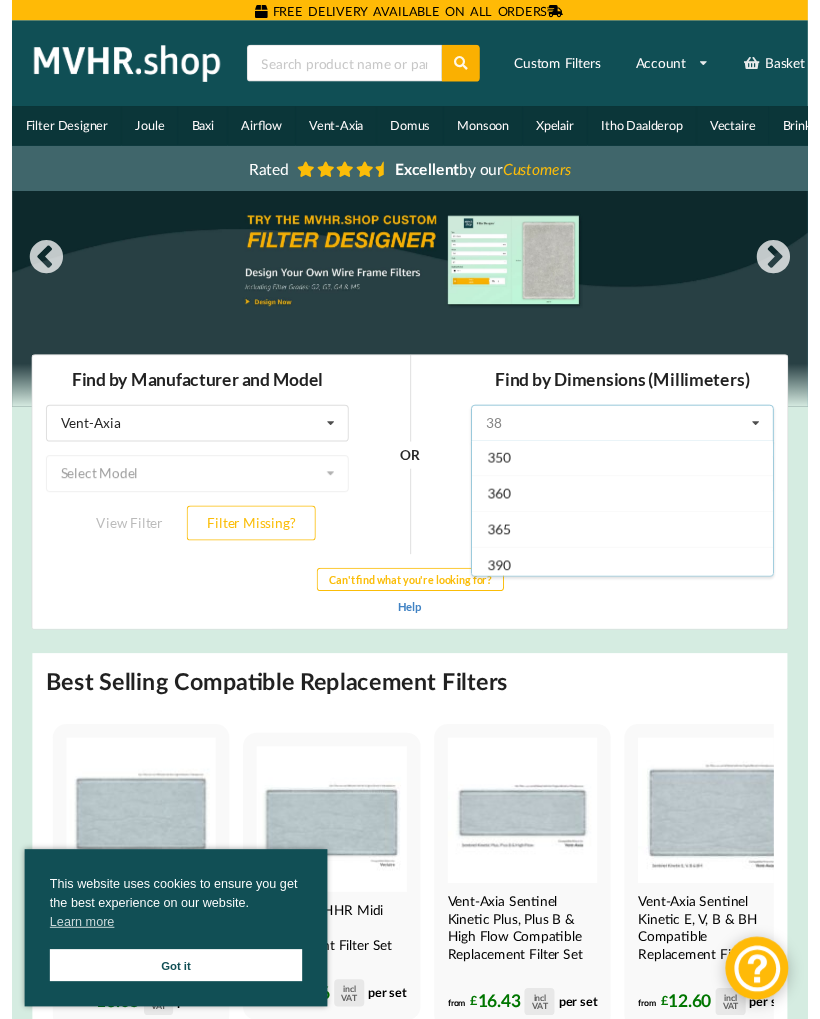 scroll, scrollTop: 2329, scrollLeft: 0, axis: vertical 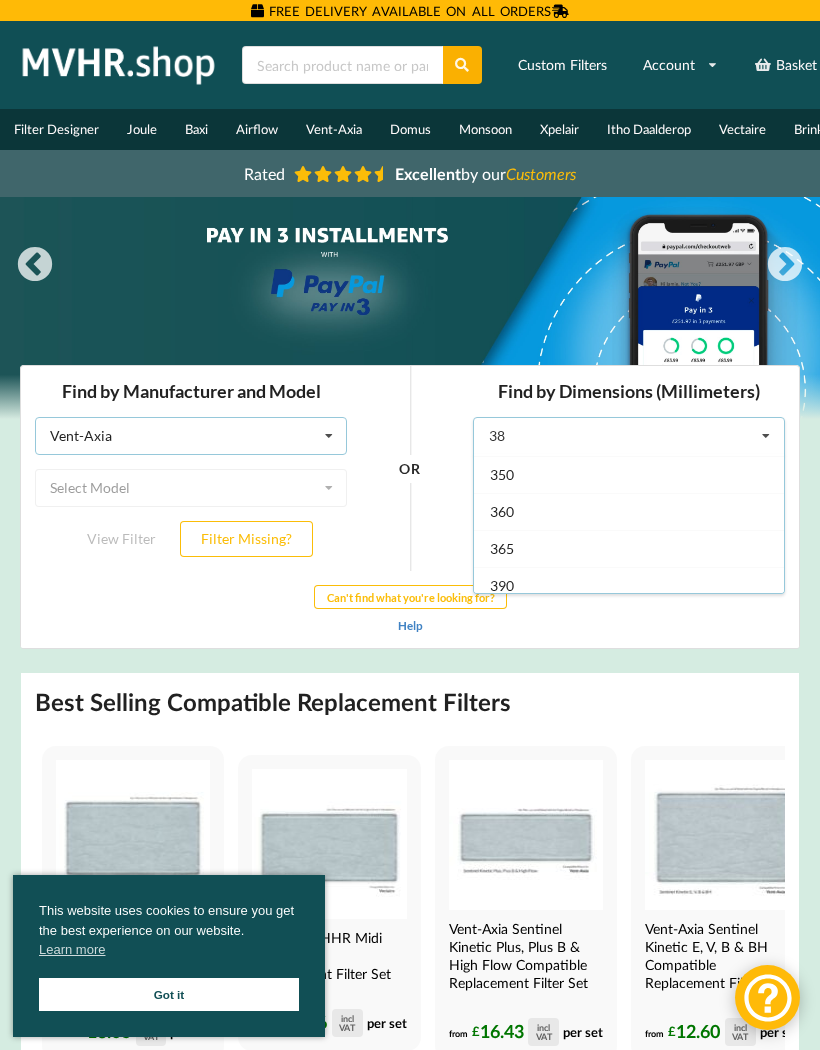 click on "Vent-Axia Airflow Brink Brookvent Domus Envirovent Flakt Heatrae Sadia Itho Daalderop Joule Monsoon Nuaire Polypipe Titon Ubbink Vectaire Vent-Axia Vortice Xpelair" at bounding box center (191, 436) 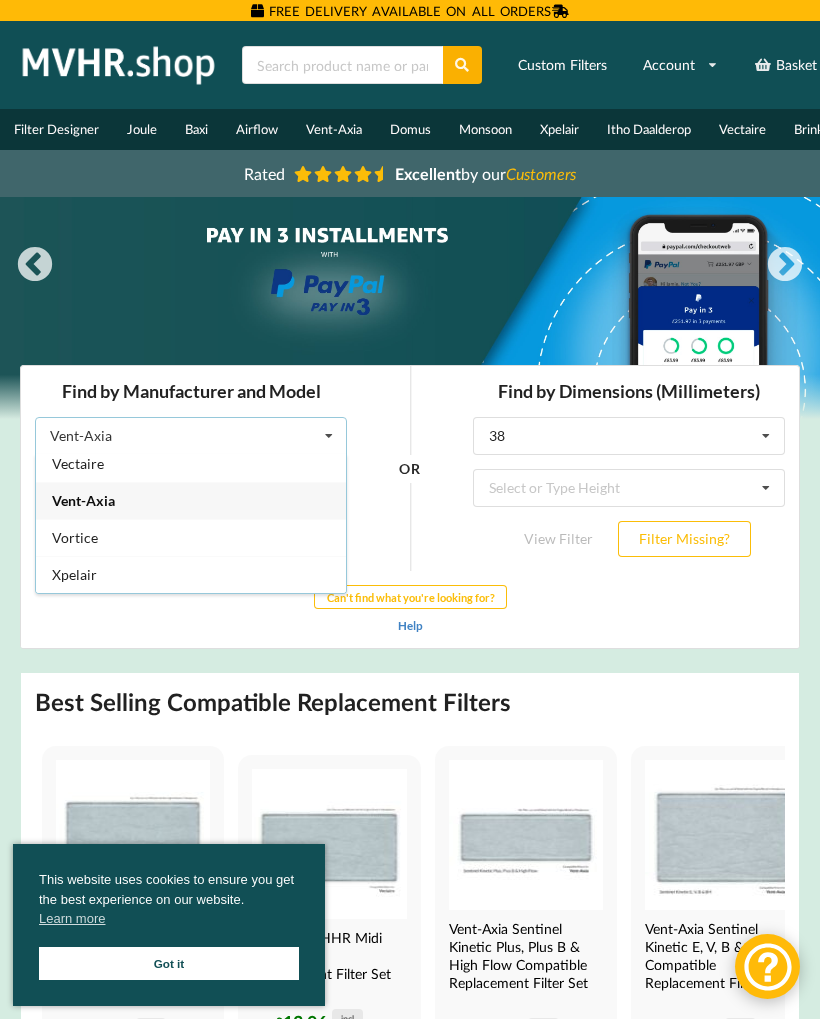click on "Vent-Axia Airflow Brink Brookvent Domus Envirovent Flakt Heatrae Sadia Itho Daalderop Joule Monsoon Nuaire Polypipe Titon Ubbink Vectaire Vent-Axia Vortice Xpelair" at bounding box center [191, 436] 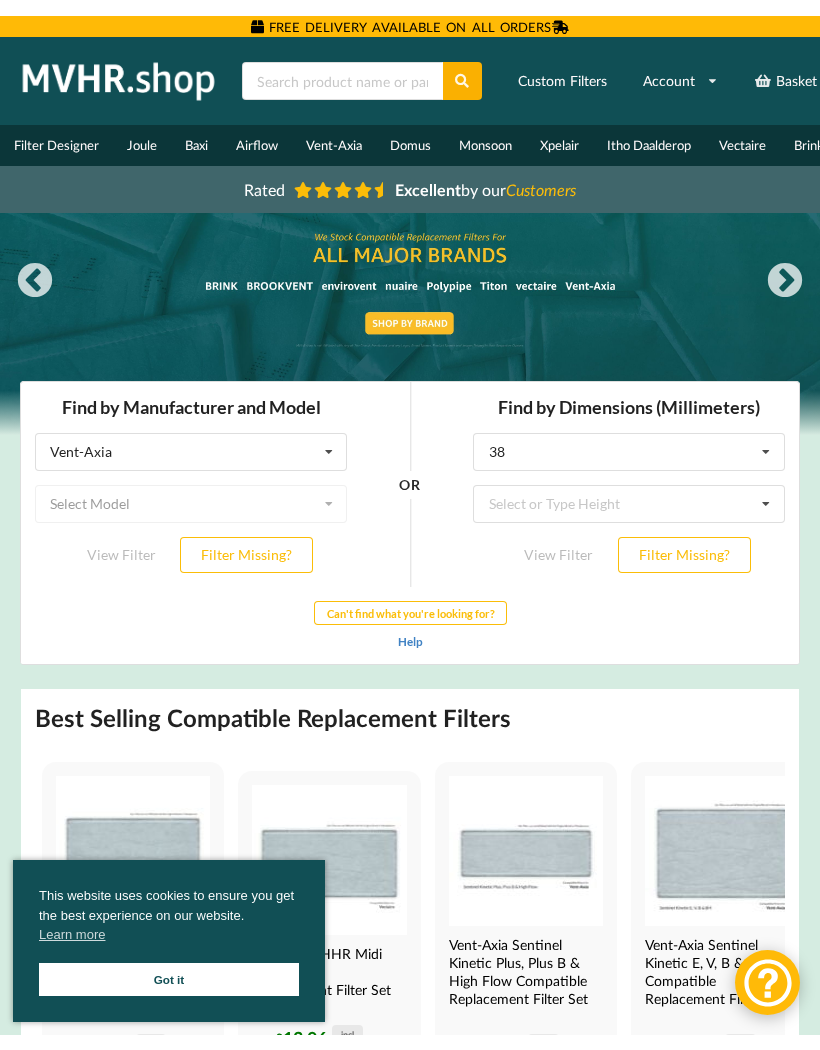 click at bounding box center [766, 503] 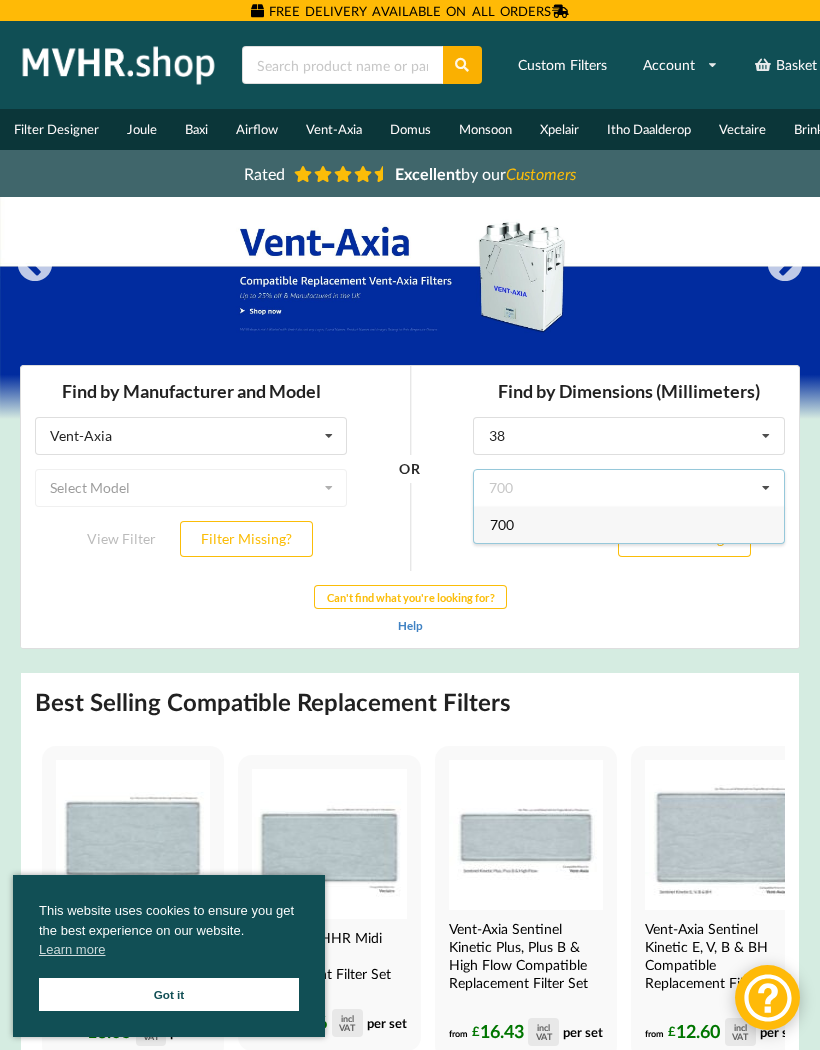 click at bounding box center (766, 488) 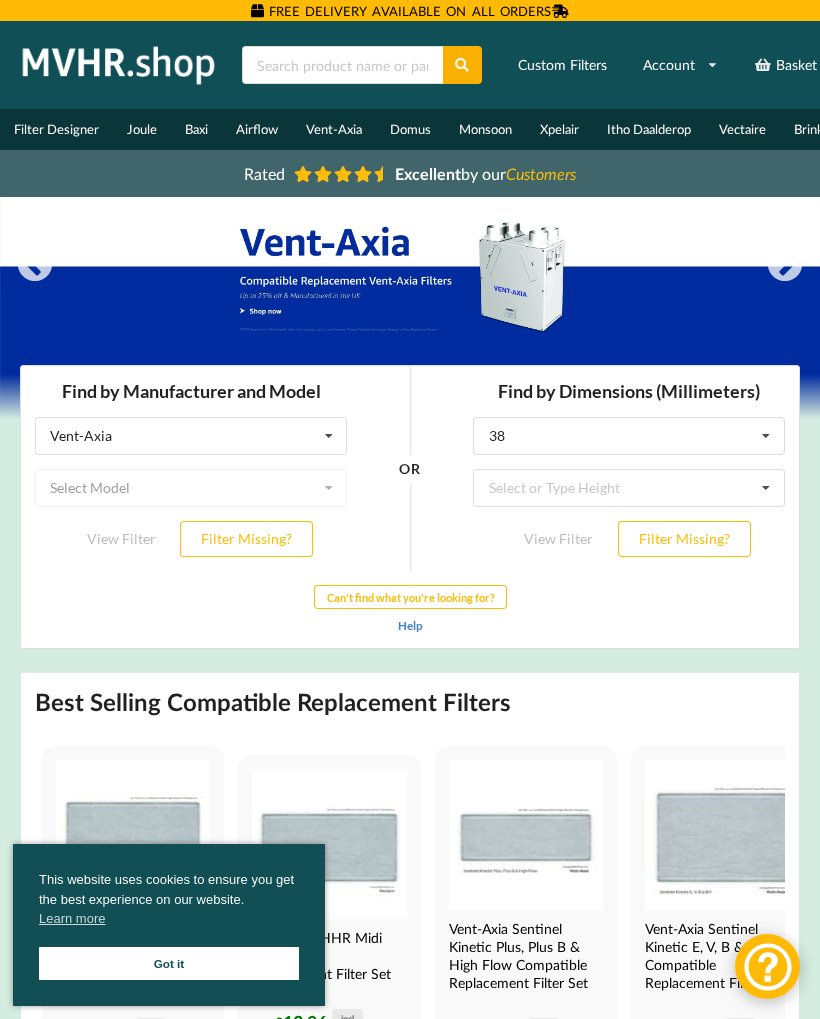 click on "Filter Missing?" at bounding box center [684, 539] 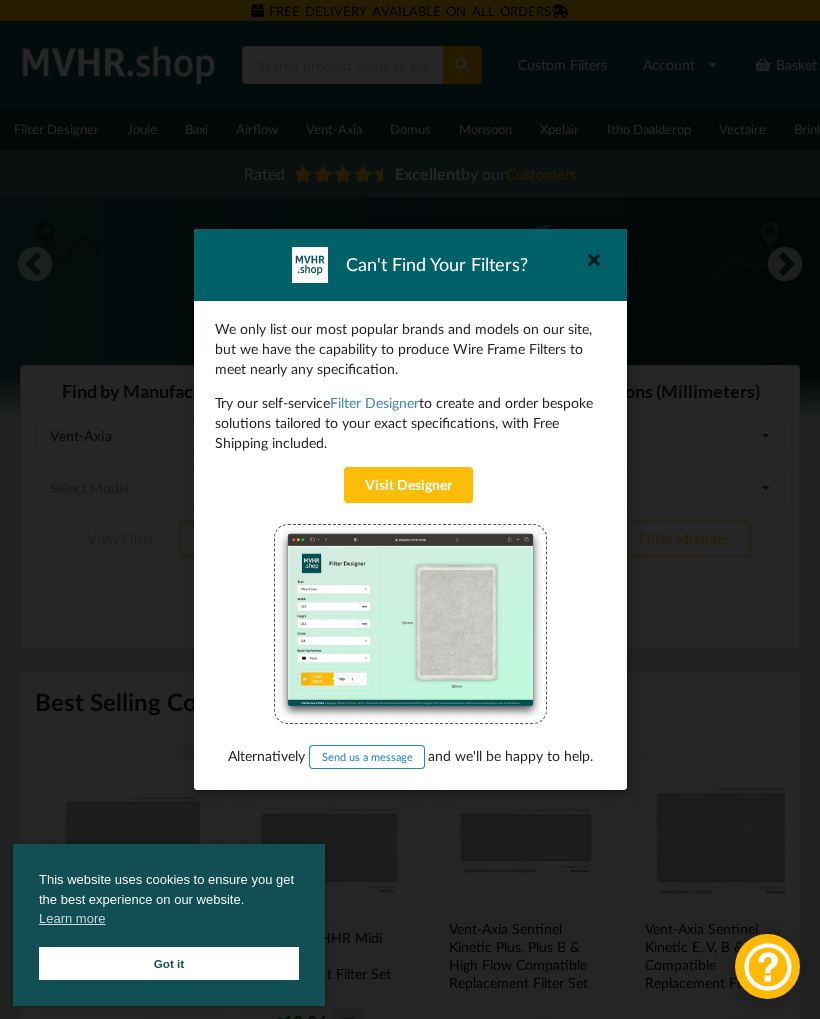 click on "Visit
Designer" at bounding box center [408, 485] 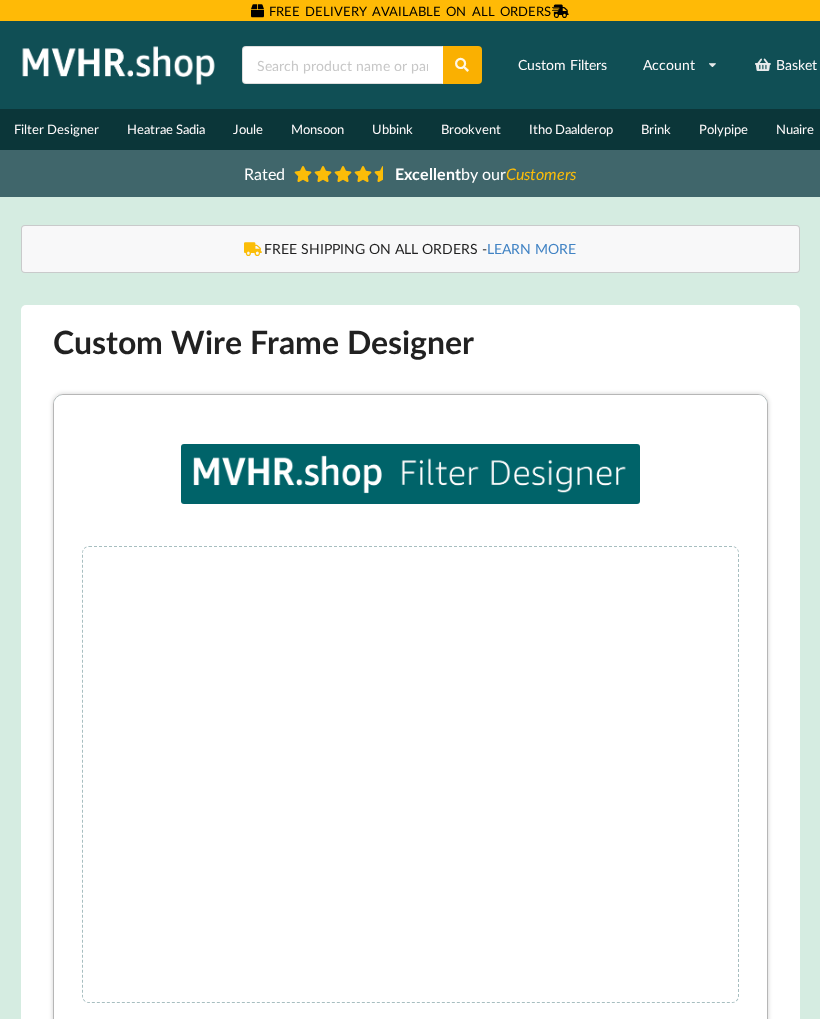 scroll, scrollTop: 0, scrollLeft: 0, axis: both 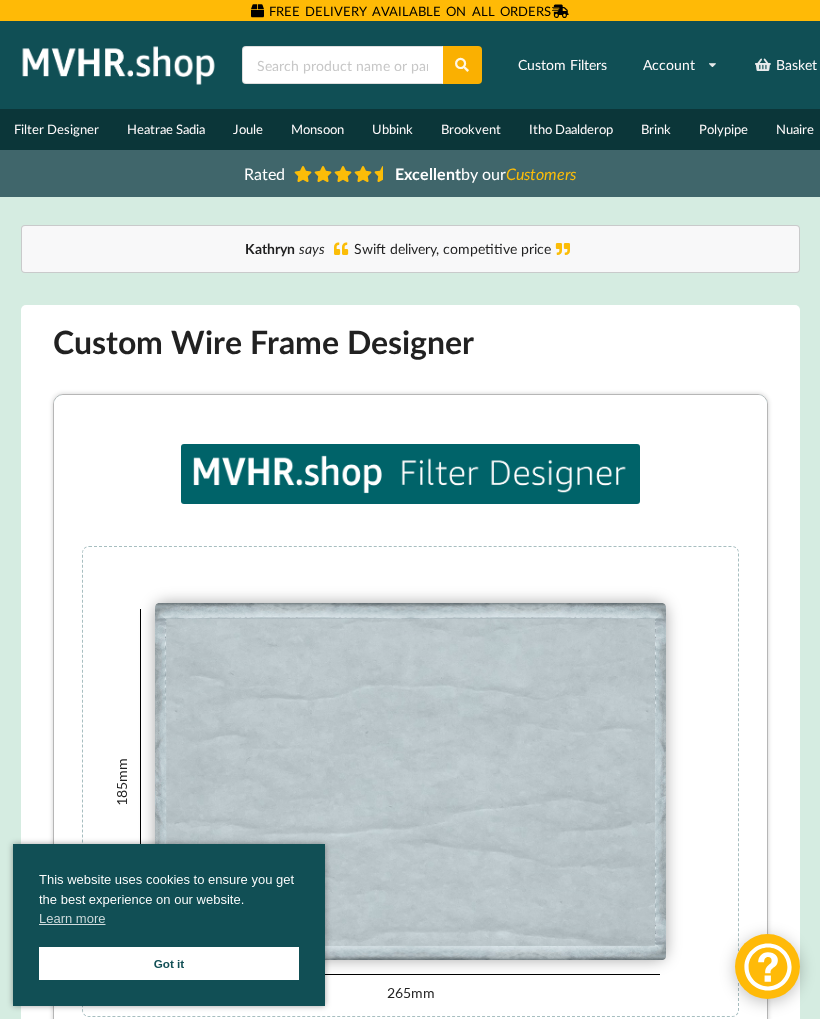 click on "Got it" at bounding box center [169, 963] 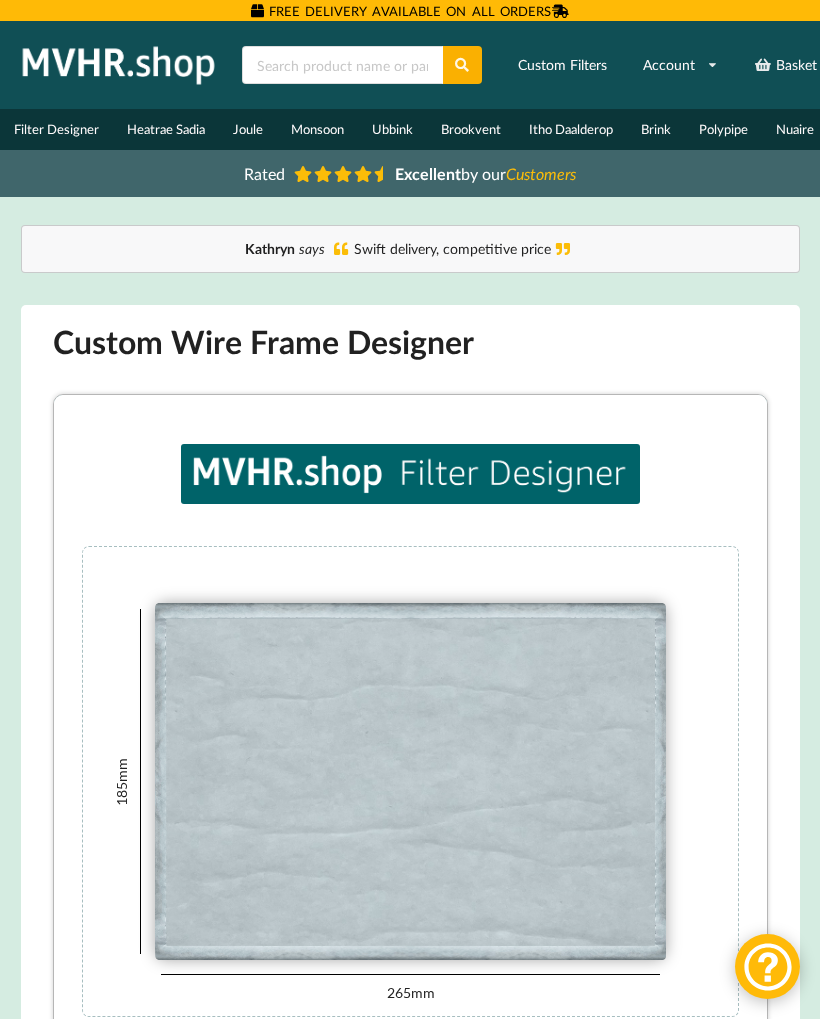 scroll, scrollTop: 0, scrollLeft: 6, axis: horizontal 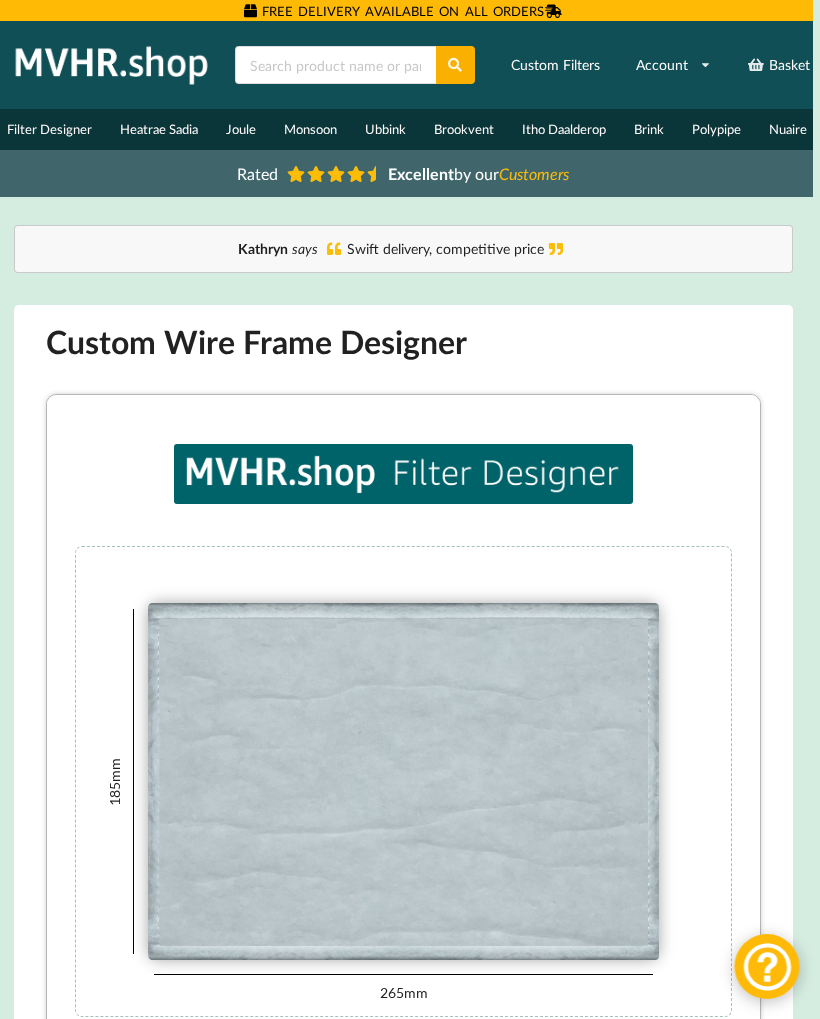 click on "M5 G2 G3 G4 M5" at bounding box center (402, 1225) 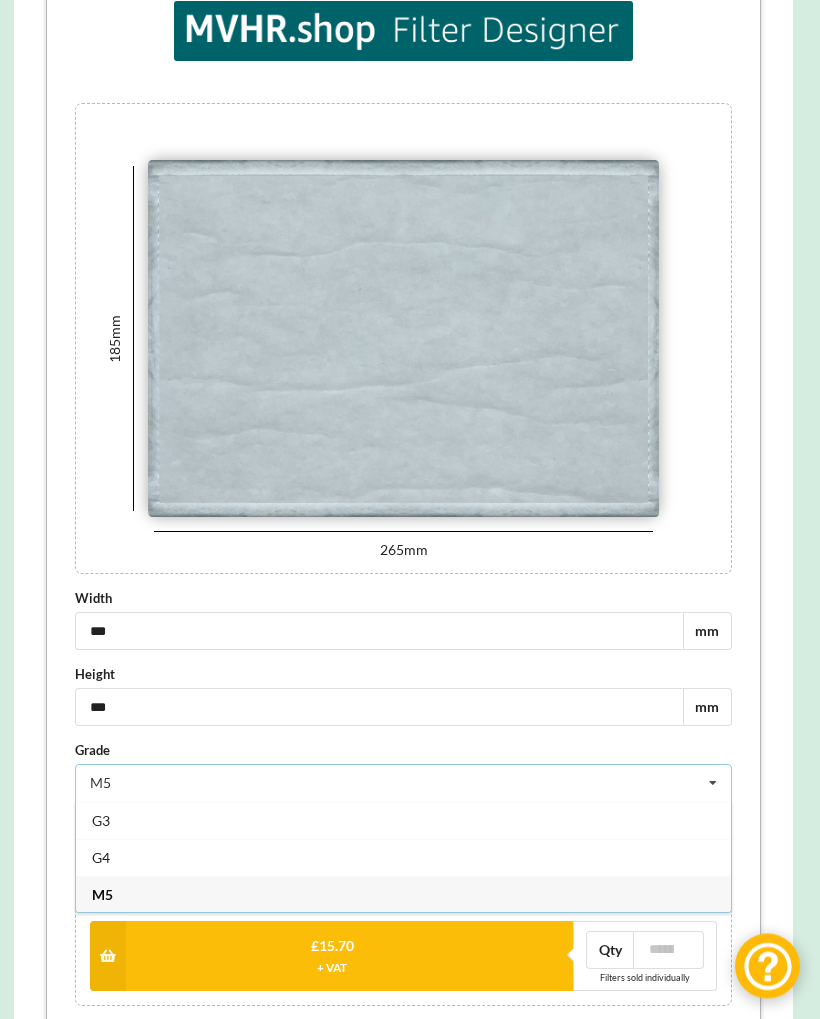 scroll, scrollTop: 443, scrollLeft: 7, axis: both 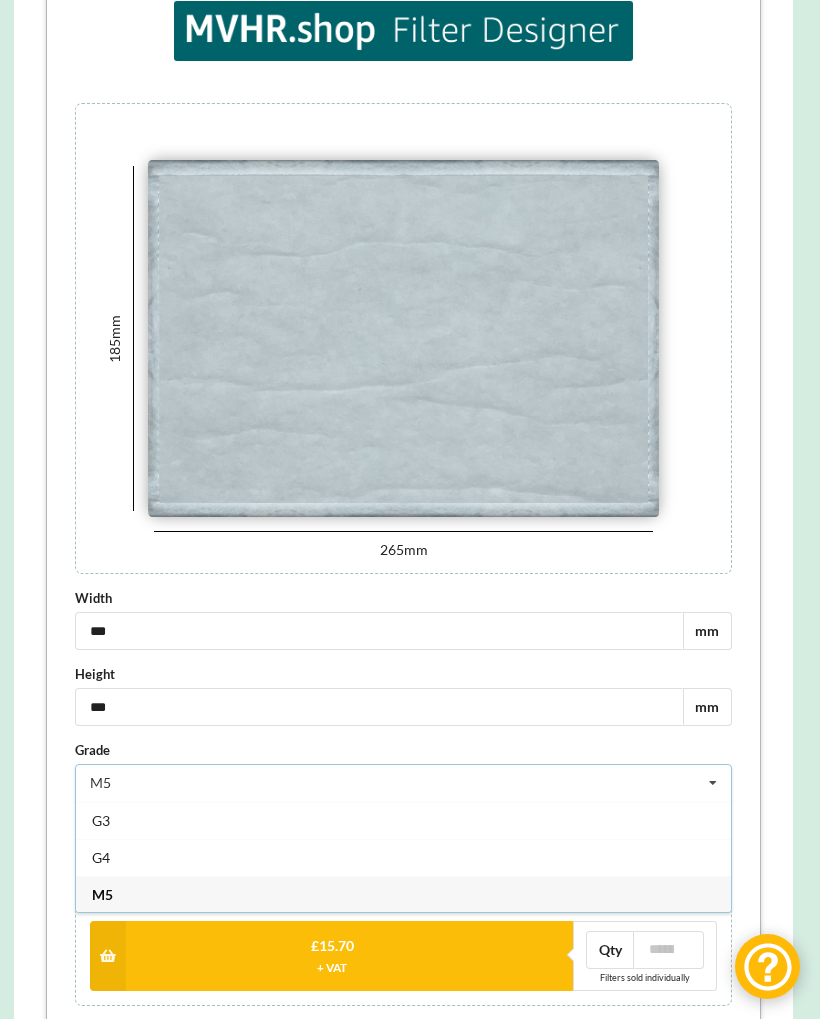 click on "mm" at bounding box center [705, 631] 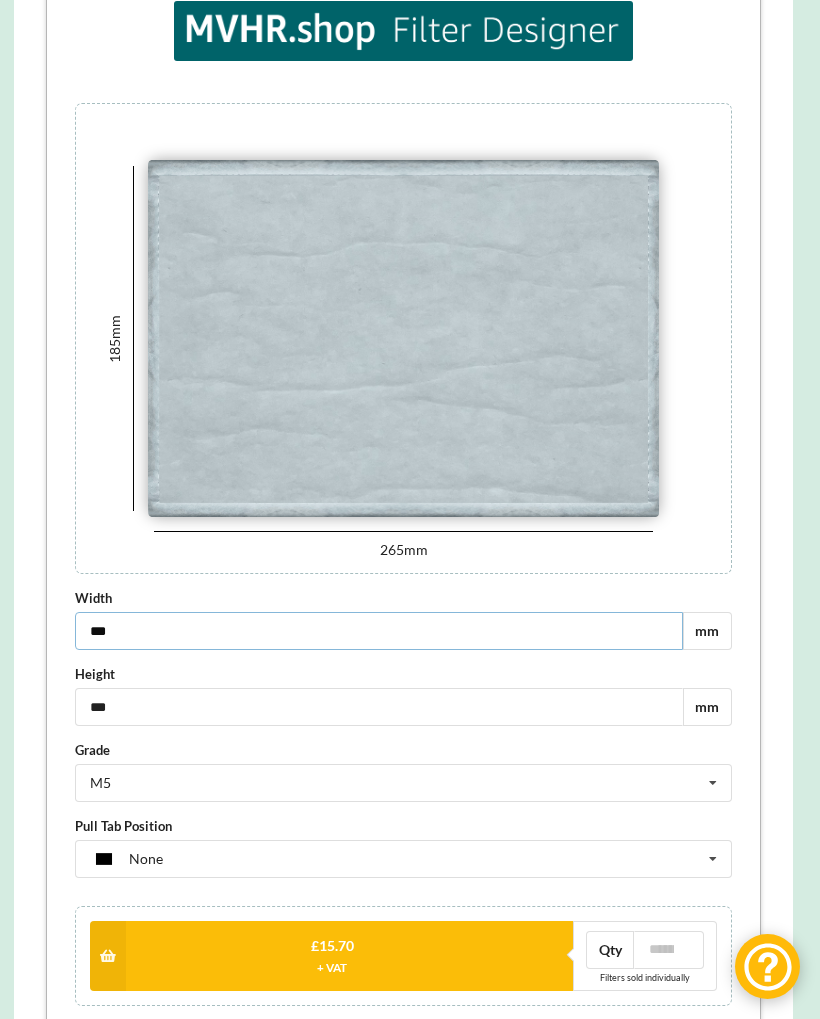 click on "***" at bounding box center [377, 631] 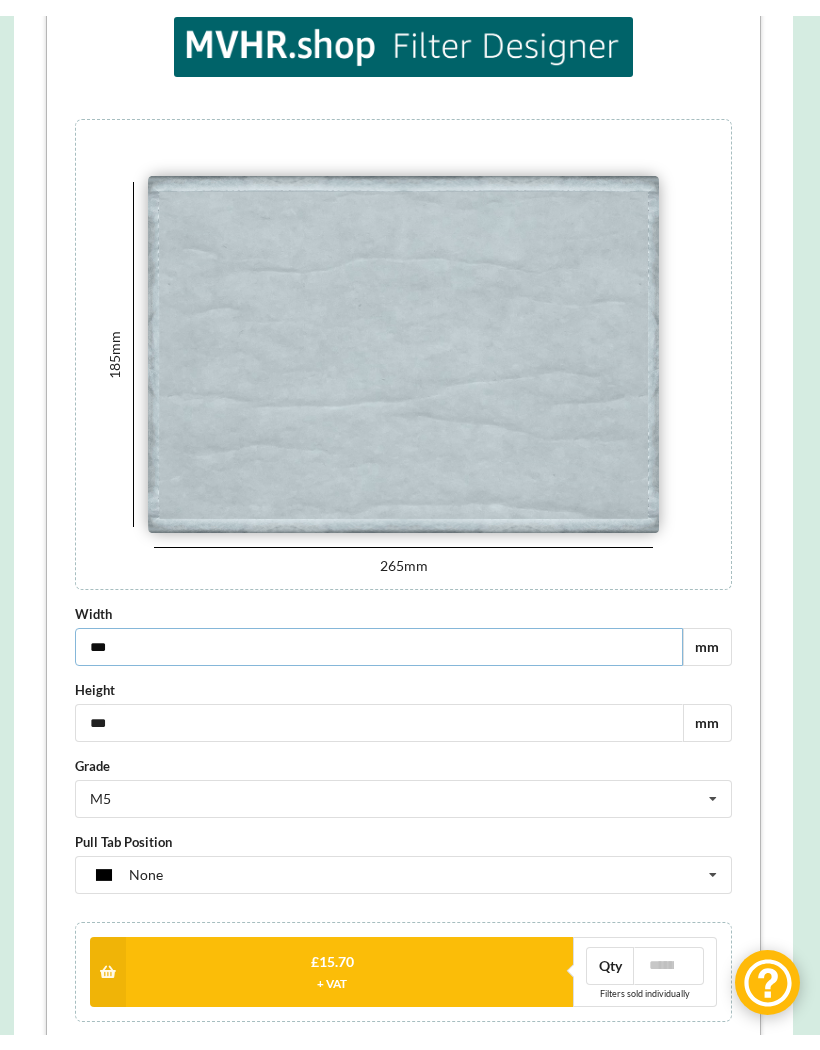 scroll, scrollTop: 442, scrollLeft: 6, axis: both 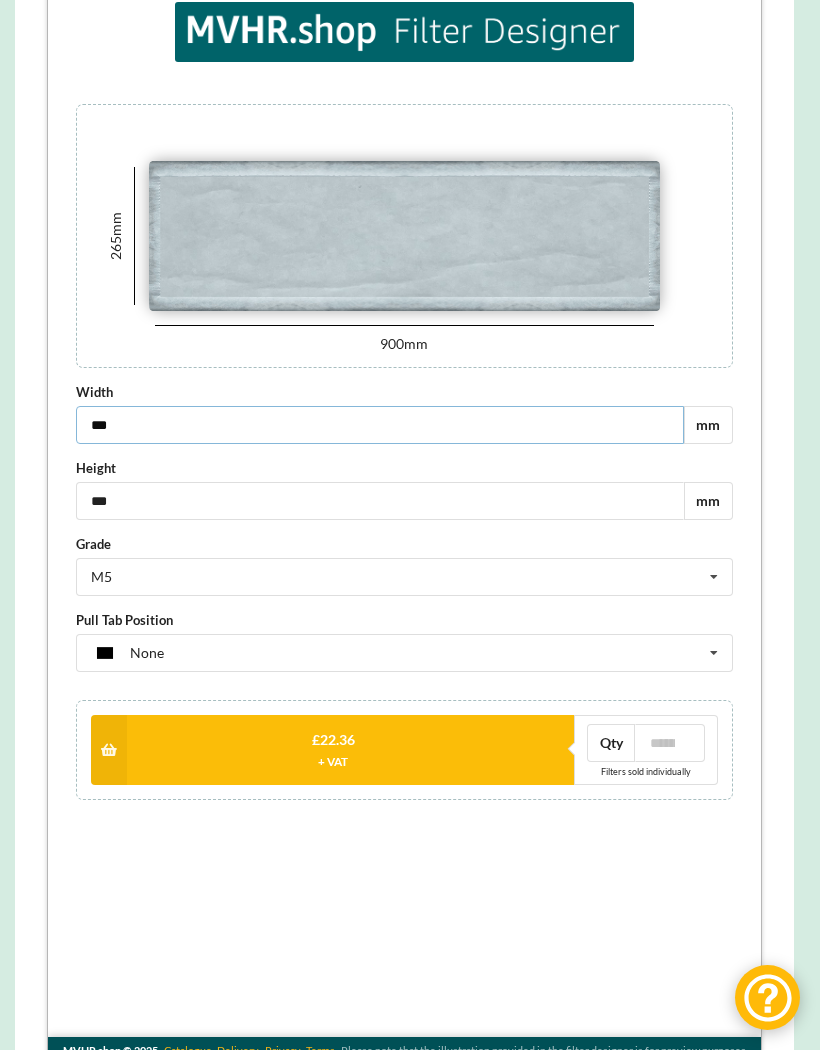 type on "***" 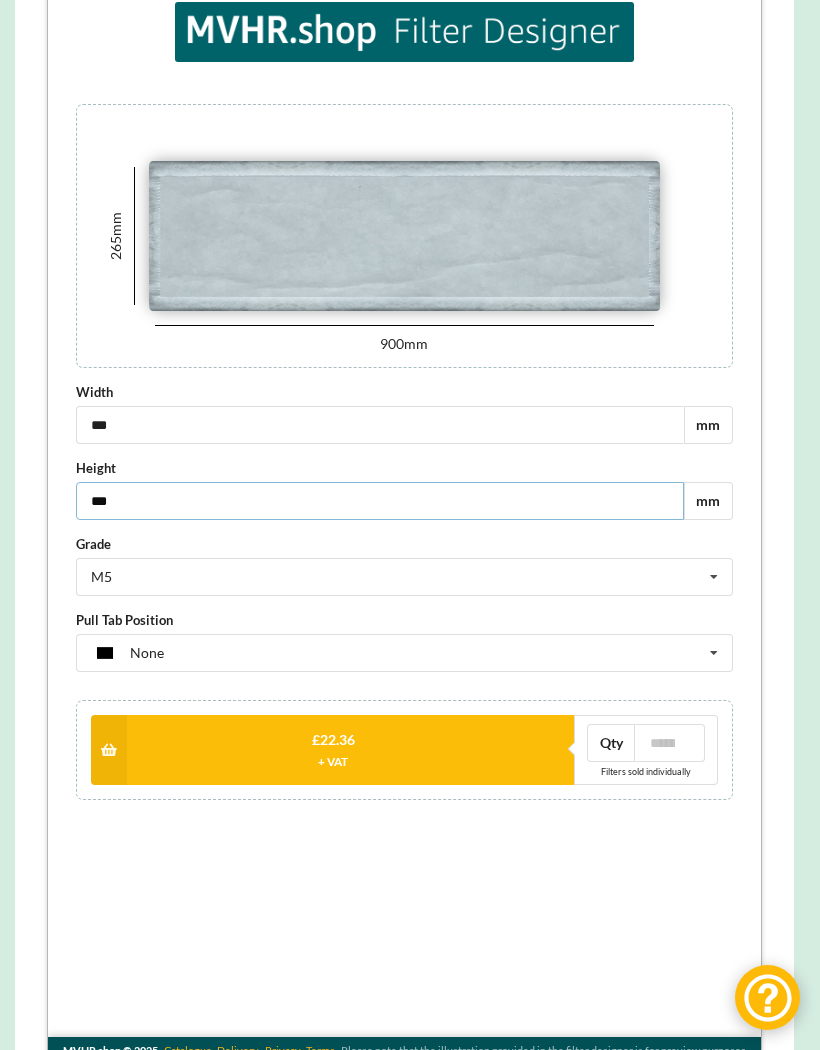 click on "***" at bounding box center (378, 501) 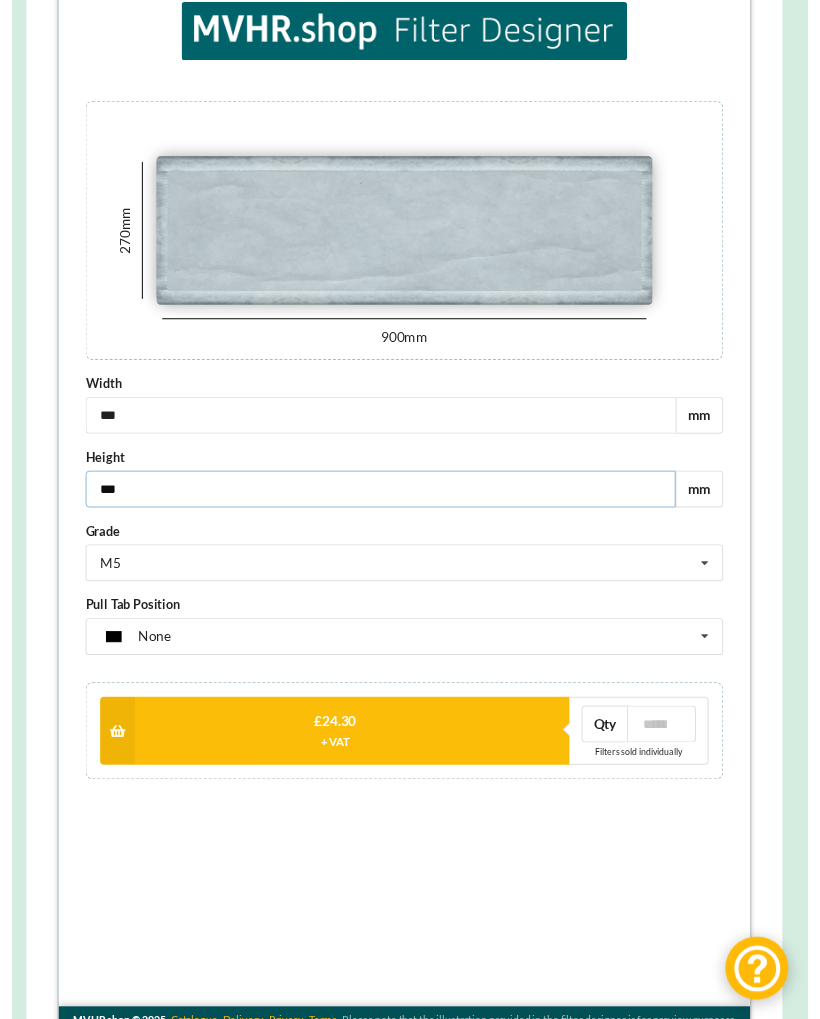 type on "***" 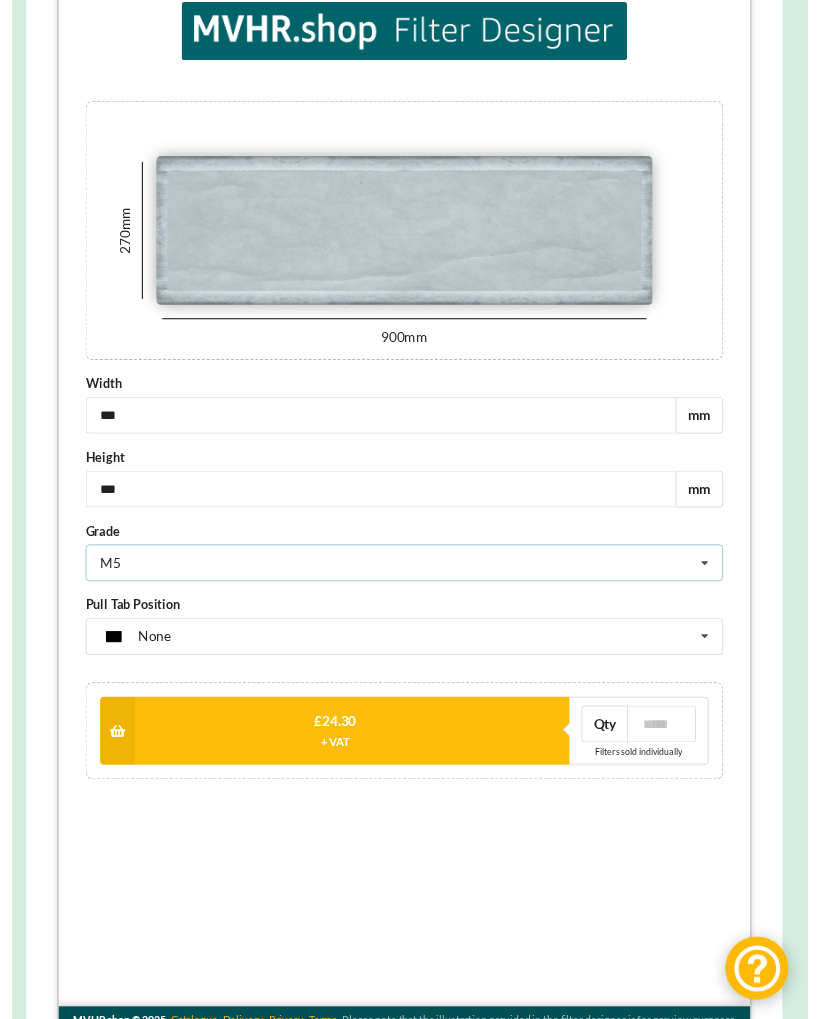 click at bounding box center [723, 581] 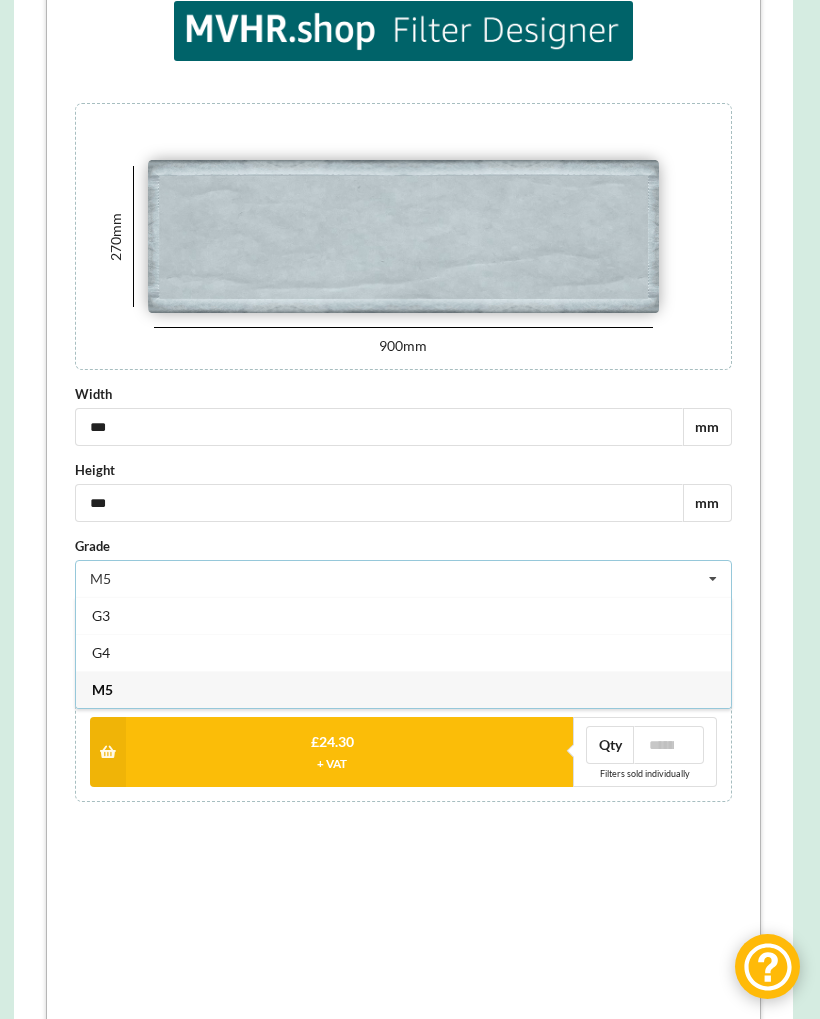 scroll, scrollTop: 37, scrollLeft: 0, axis: vertical 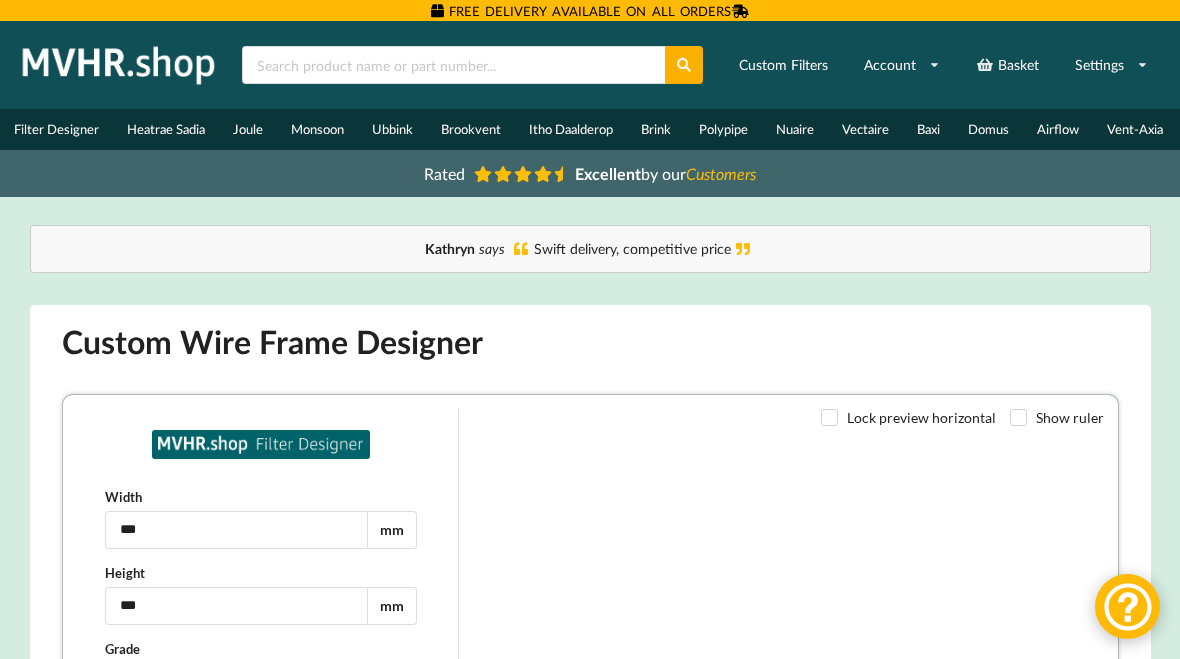 click on "***" at bounding box center [234, 529] 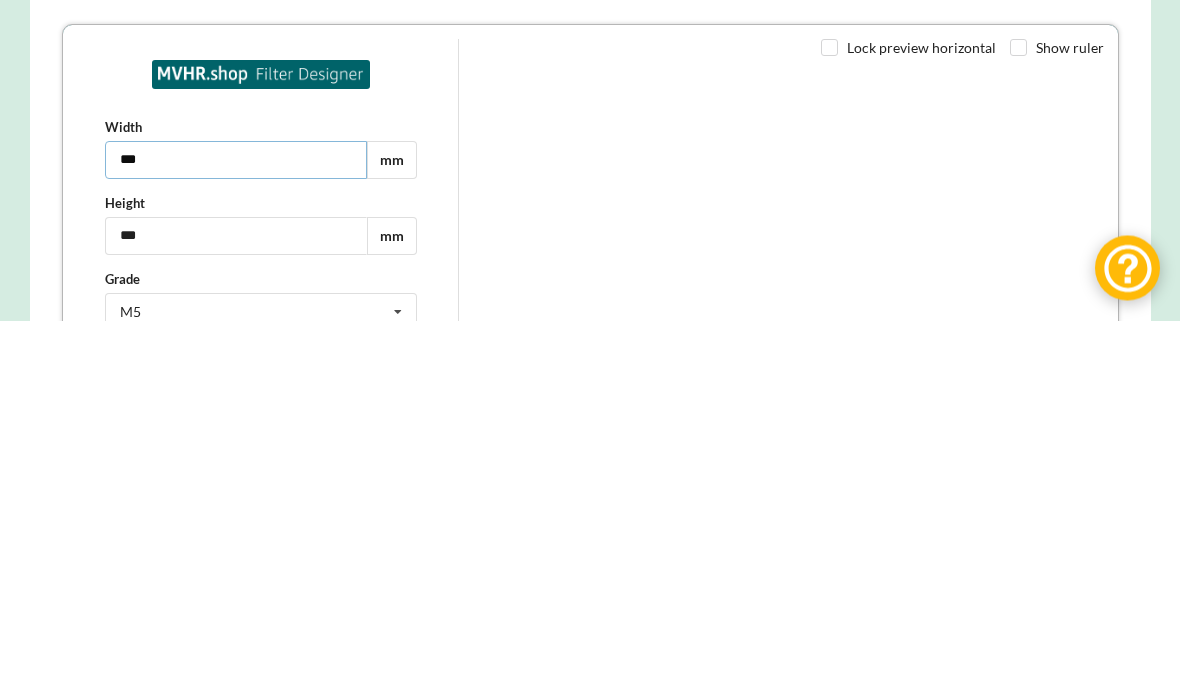type on "***" 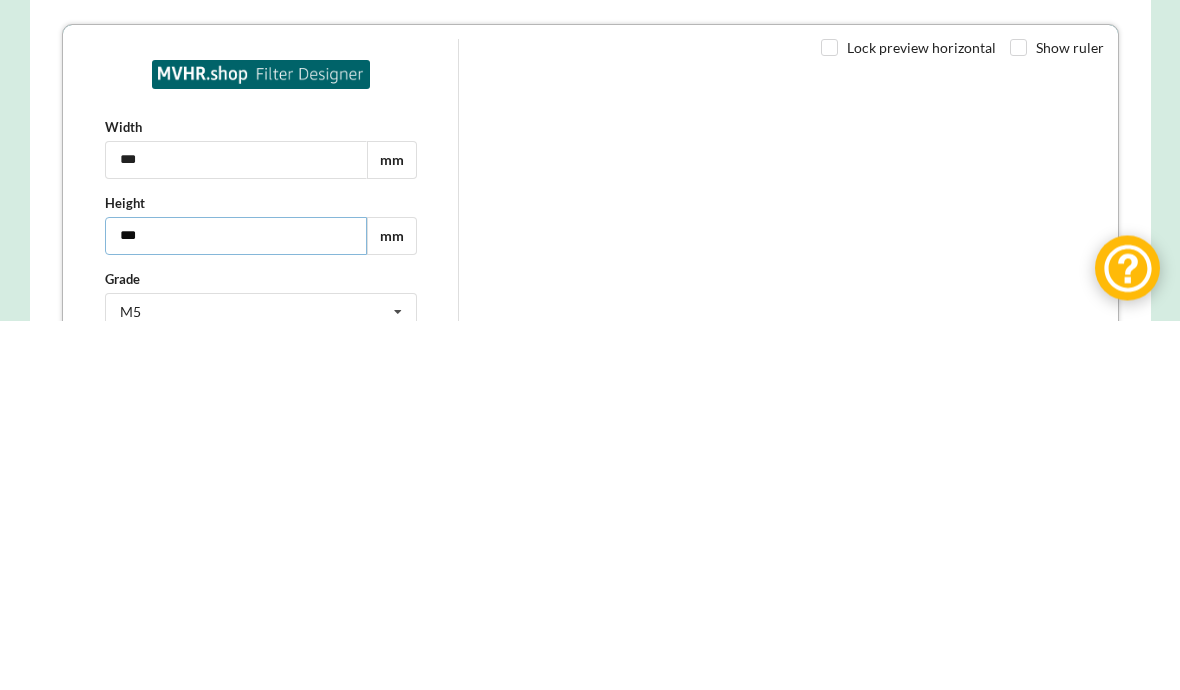 click on "***" at bounding box center (234, 235) 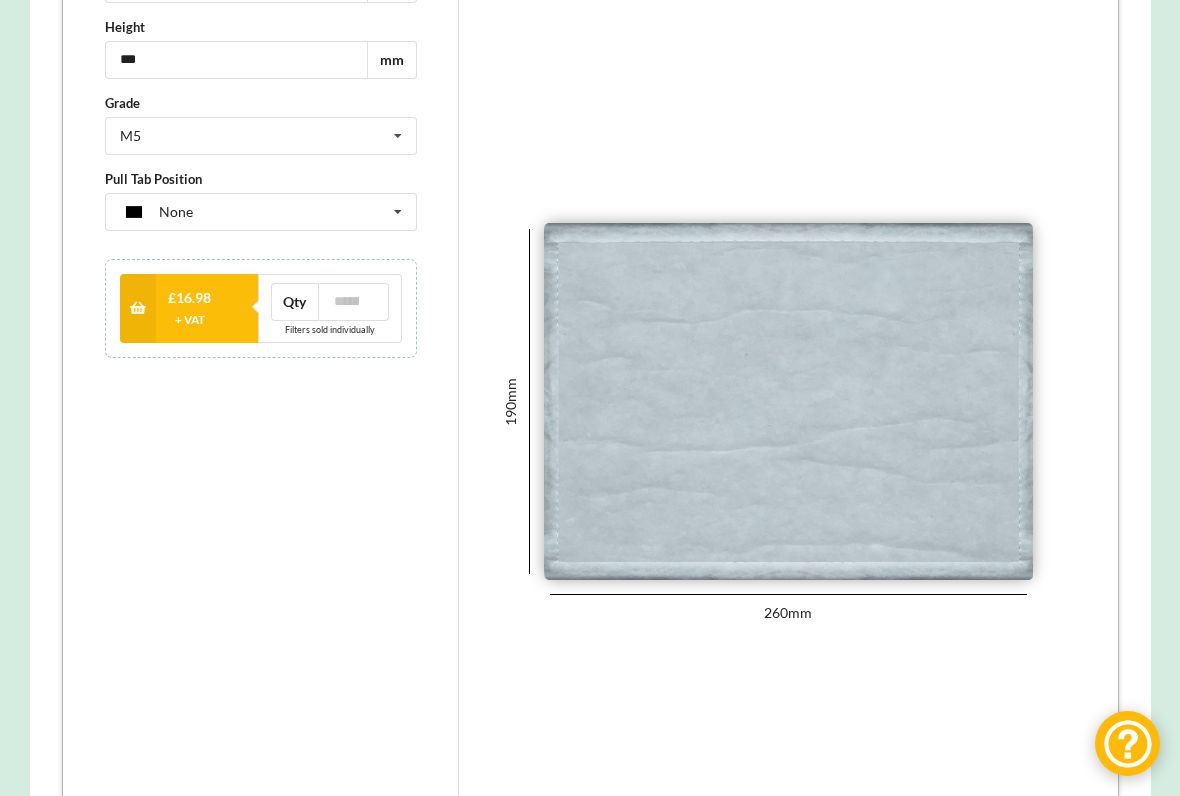 scroll, scrollTop: 543, scrollLeft: 0, axis: vertical 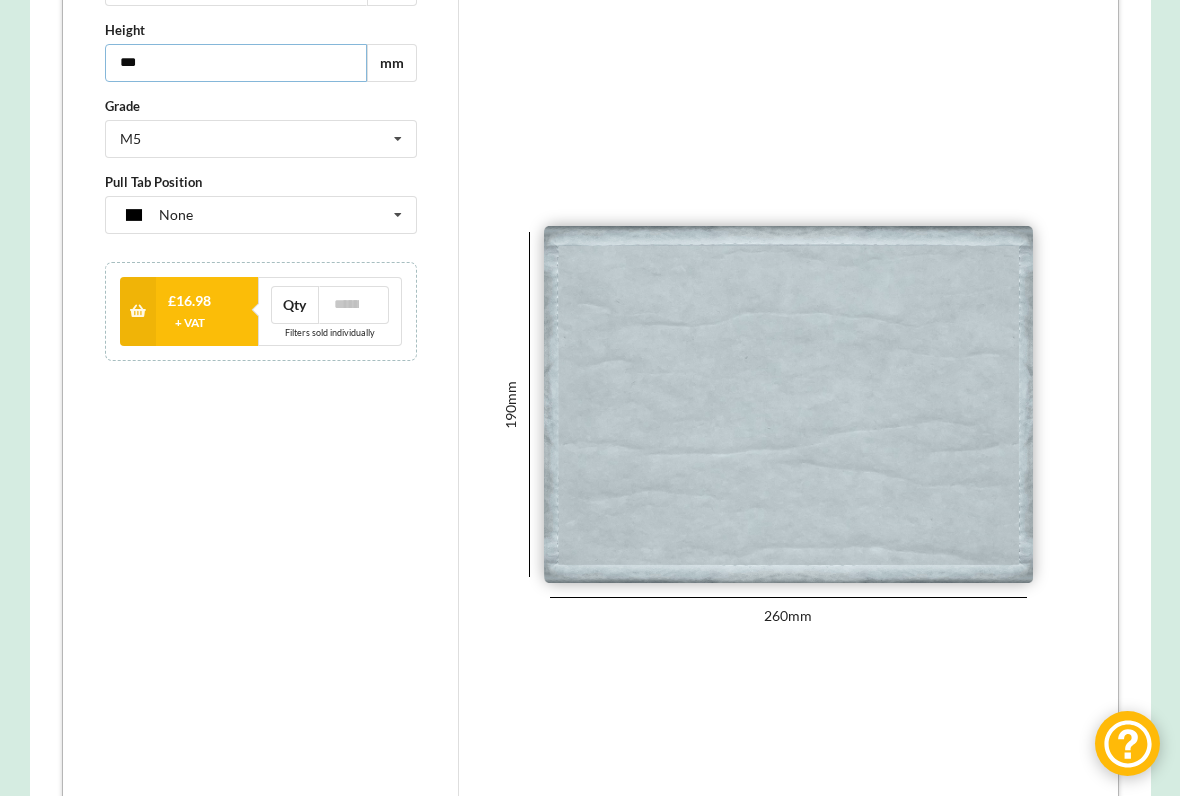 type on "***" 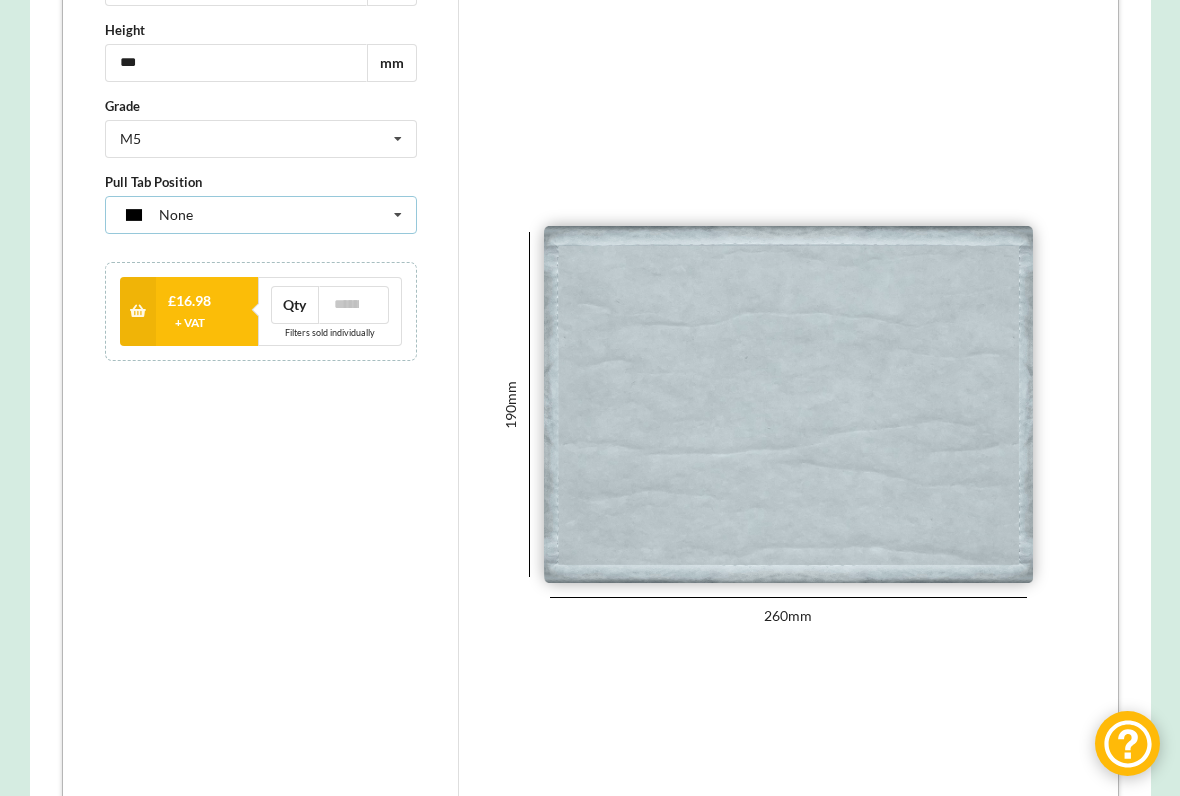 click on "None None Tag on shortest side Tag on longest side Two tags on longest side" at bounding box center (259, 215) 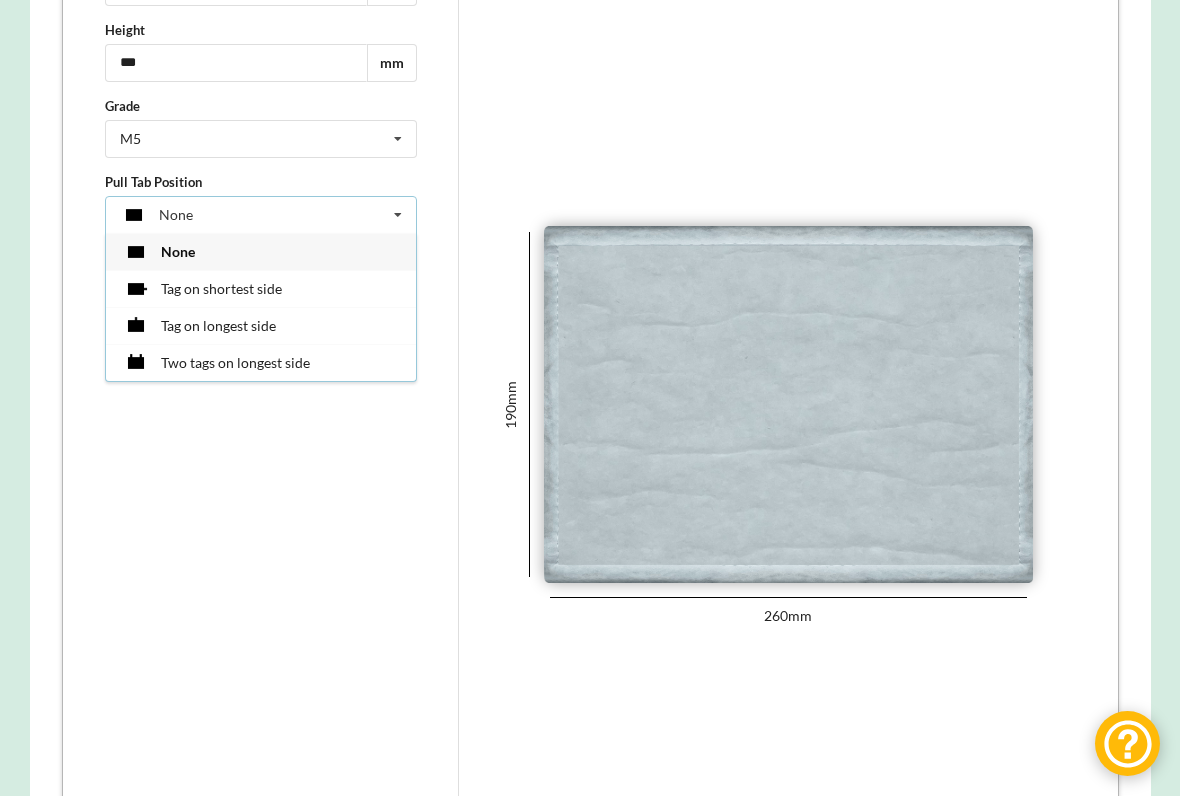 click on "Tag on shortest side" at bounding box center [259, 288] 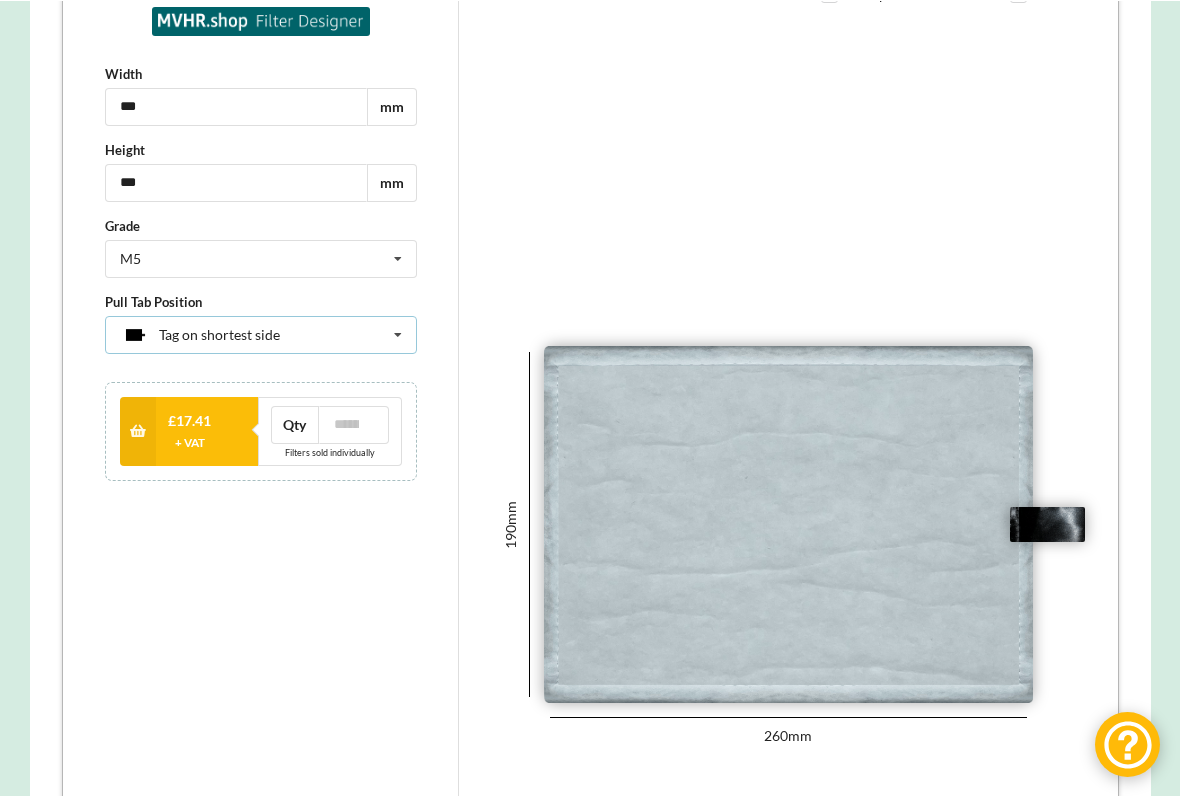 scroll, scrollTop: 375, scrollLeft: 0, axis: vertical 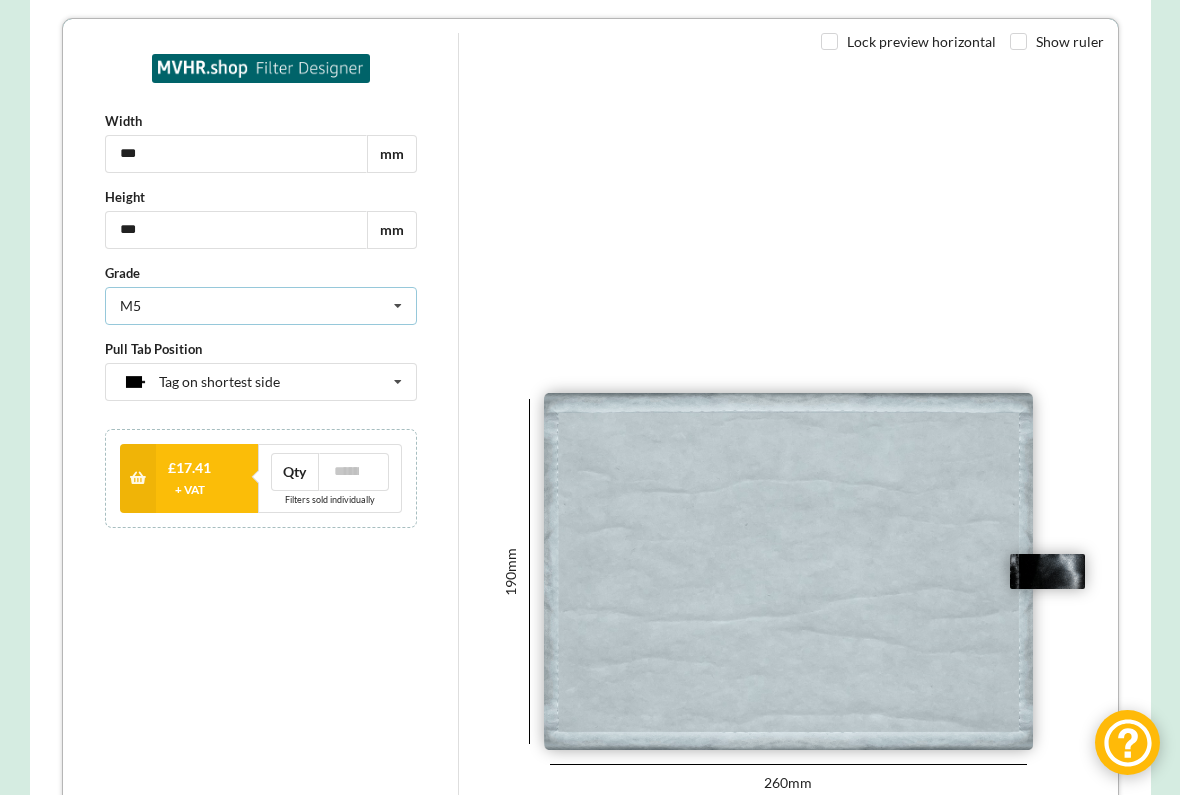 click on "M5 G2 G3 G4 M5" at bounding box center (259, 305) 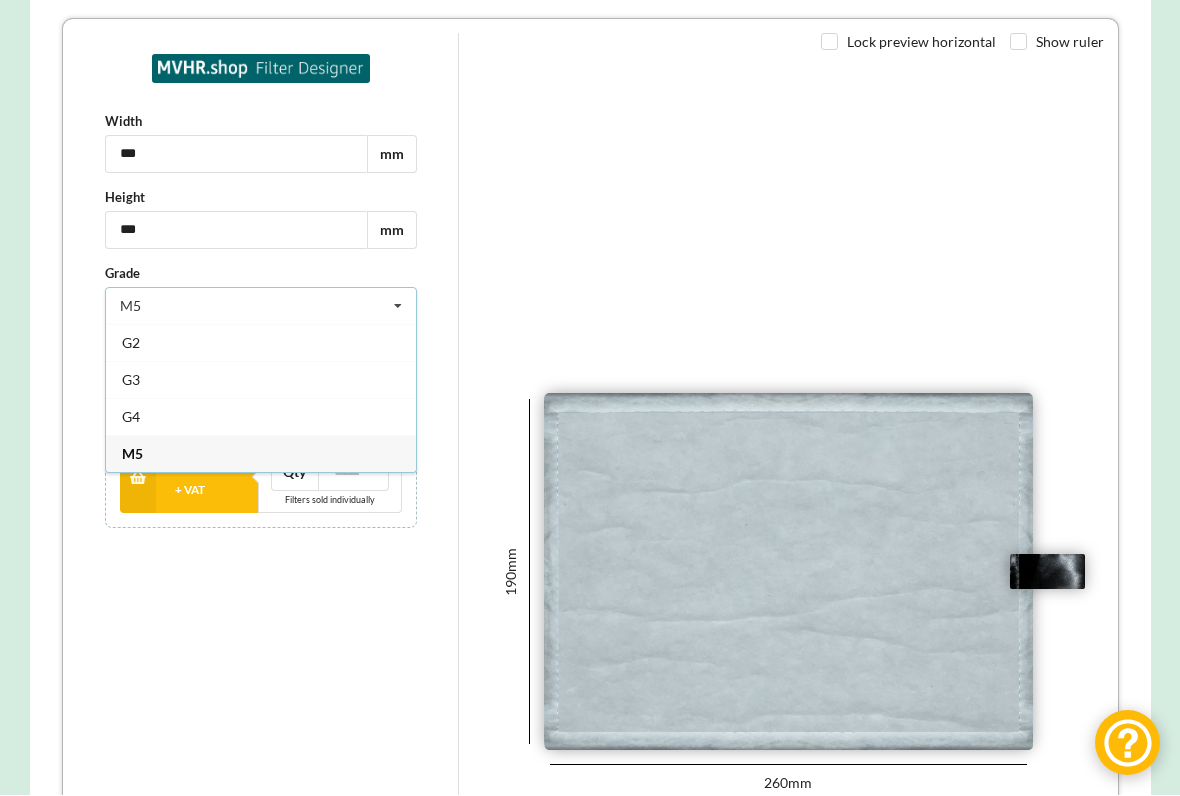 click on "Width *** mm Height *** mm Grade M5 G2 G3 G4 M5 Pull Tab Position Tag on shortest side None Tag on shortest side Tag on longest side Two tags on longest side £ 17.41 + VAT Qty * Filters sold individually" at bounding box center (259, 570) 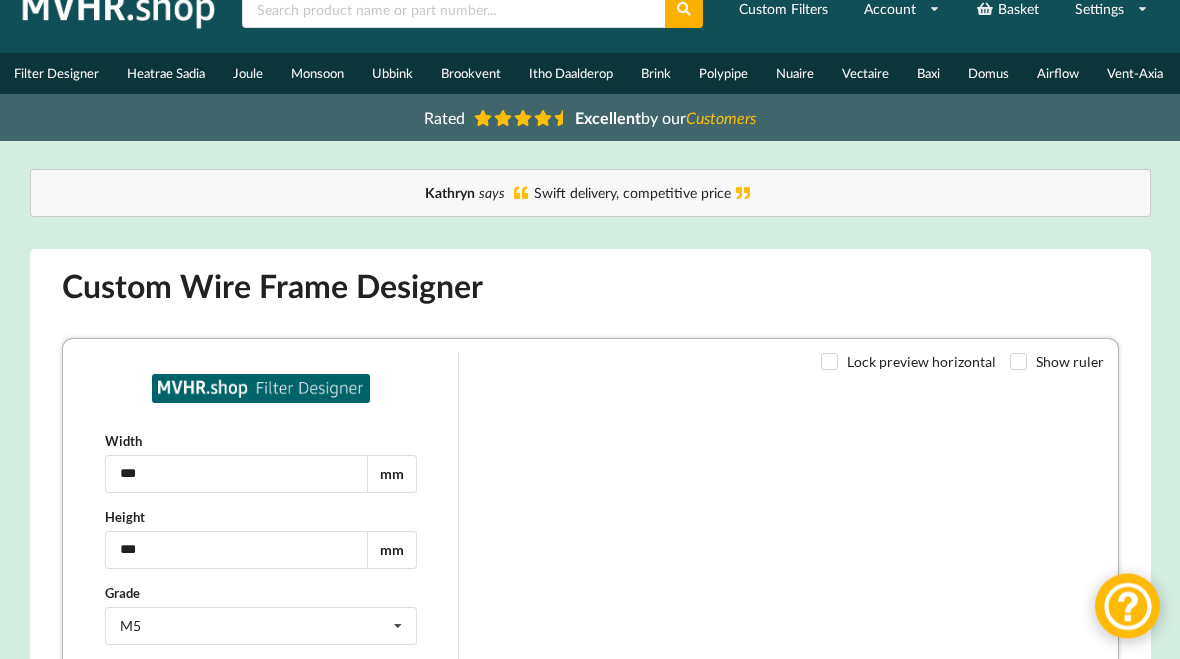 scroll, scrollTop: 0, scrollLeft: 0, axis: both 